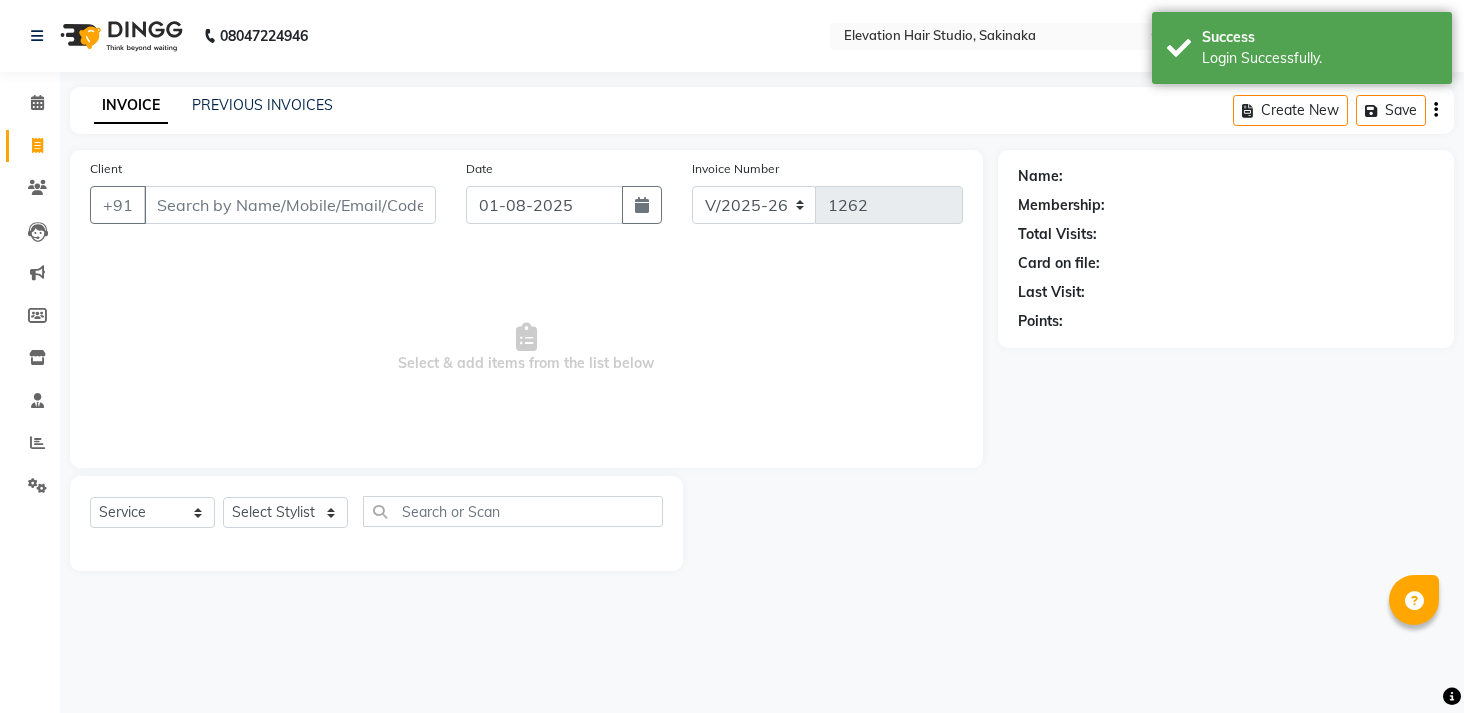 select on "4949" 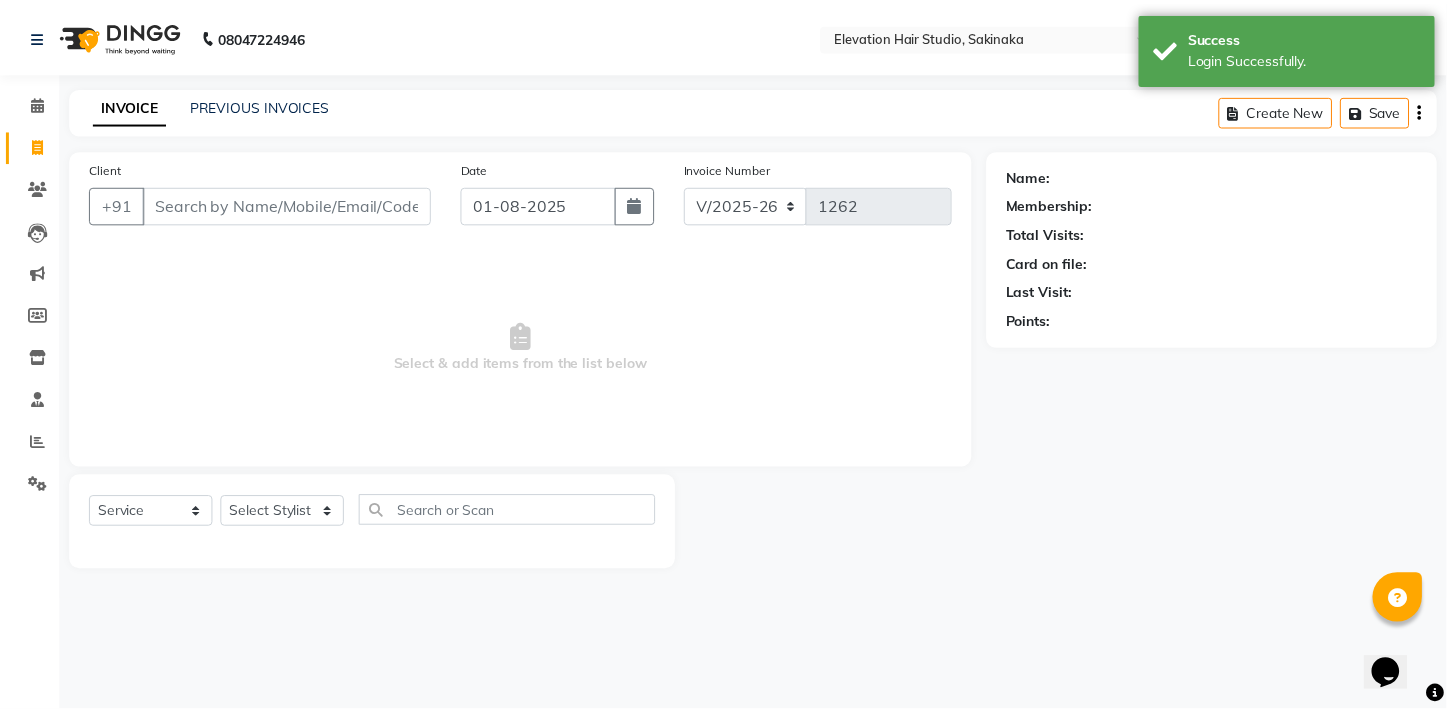 scroll, scrollTop: 0, scrollLeft: 0, axis: both 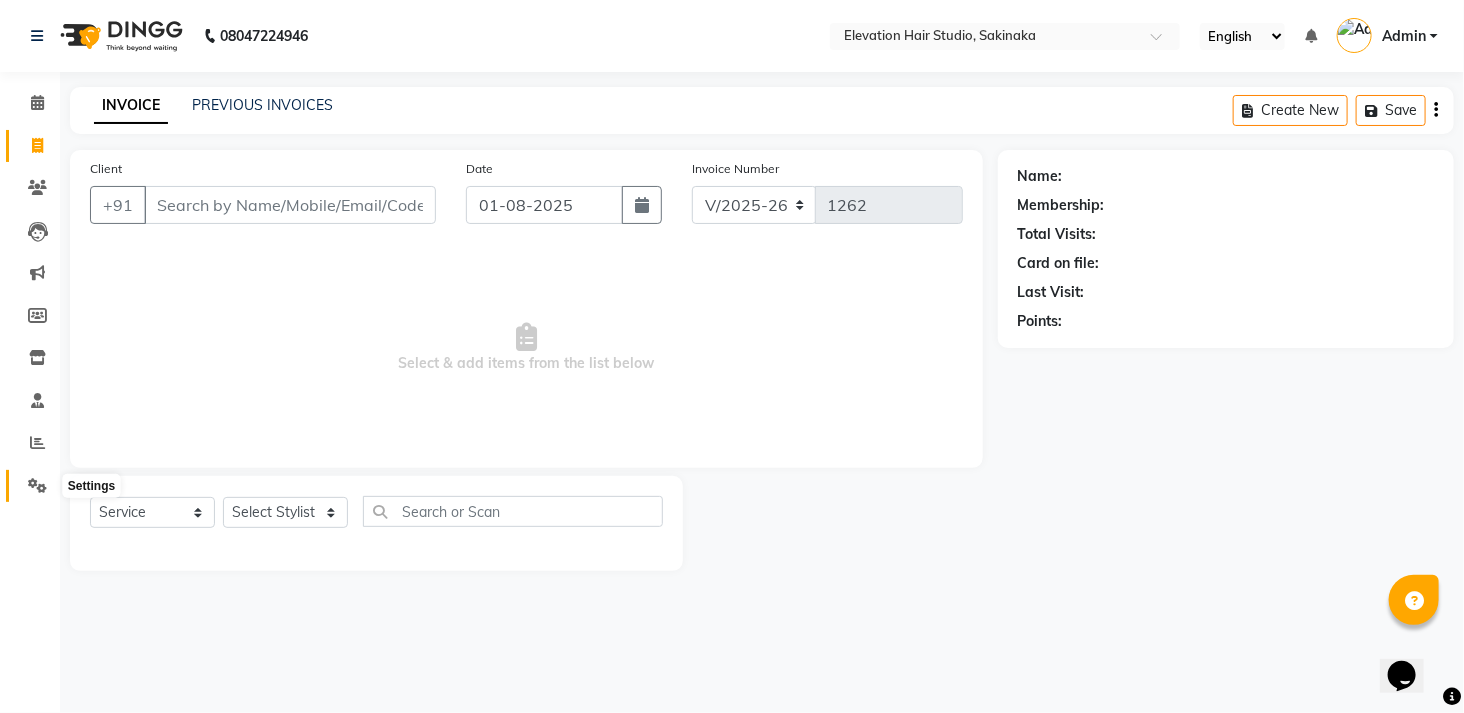 click 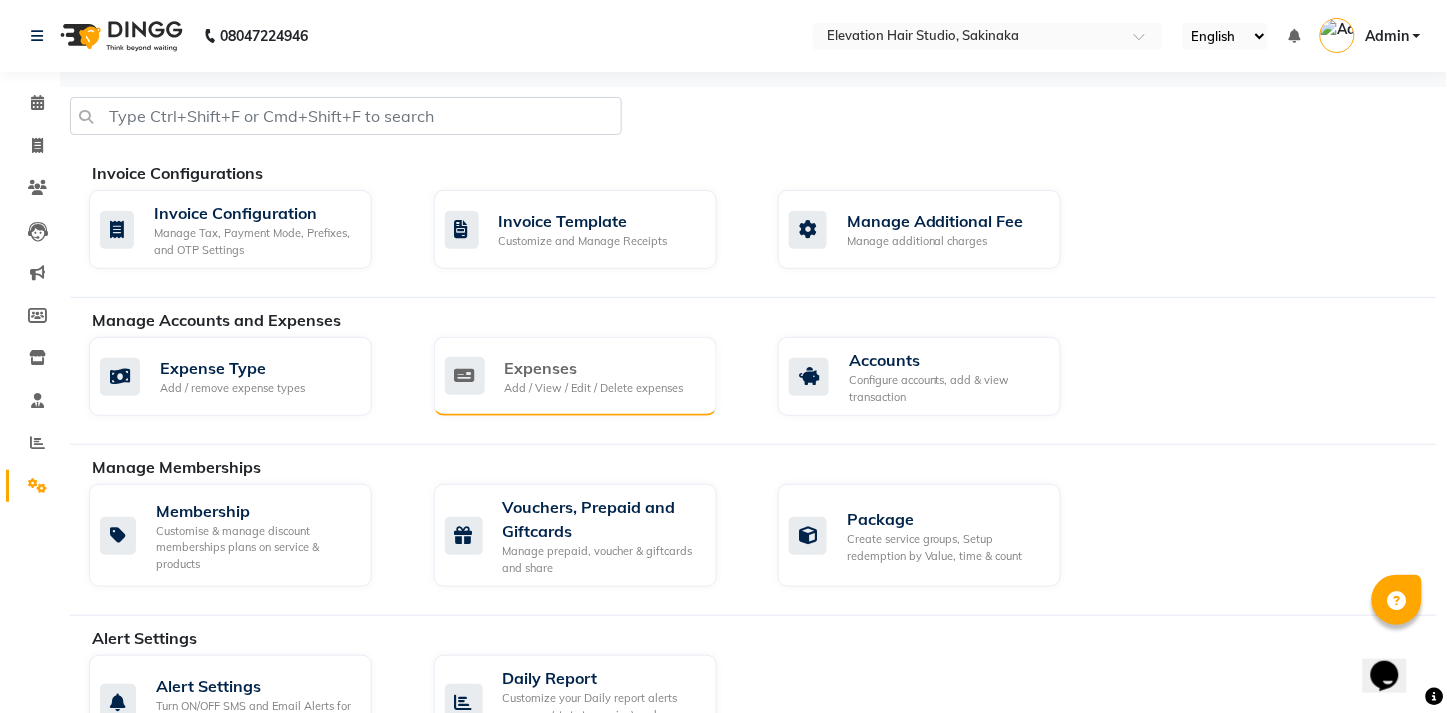 click on "Expenses Add / View / Edit / Delete expenses" 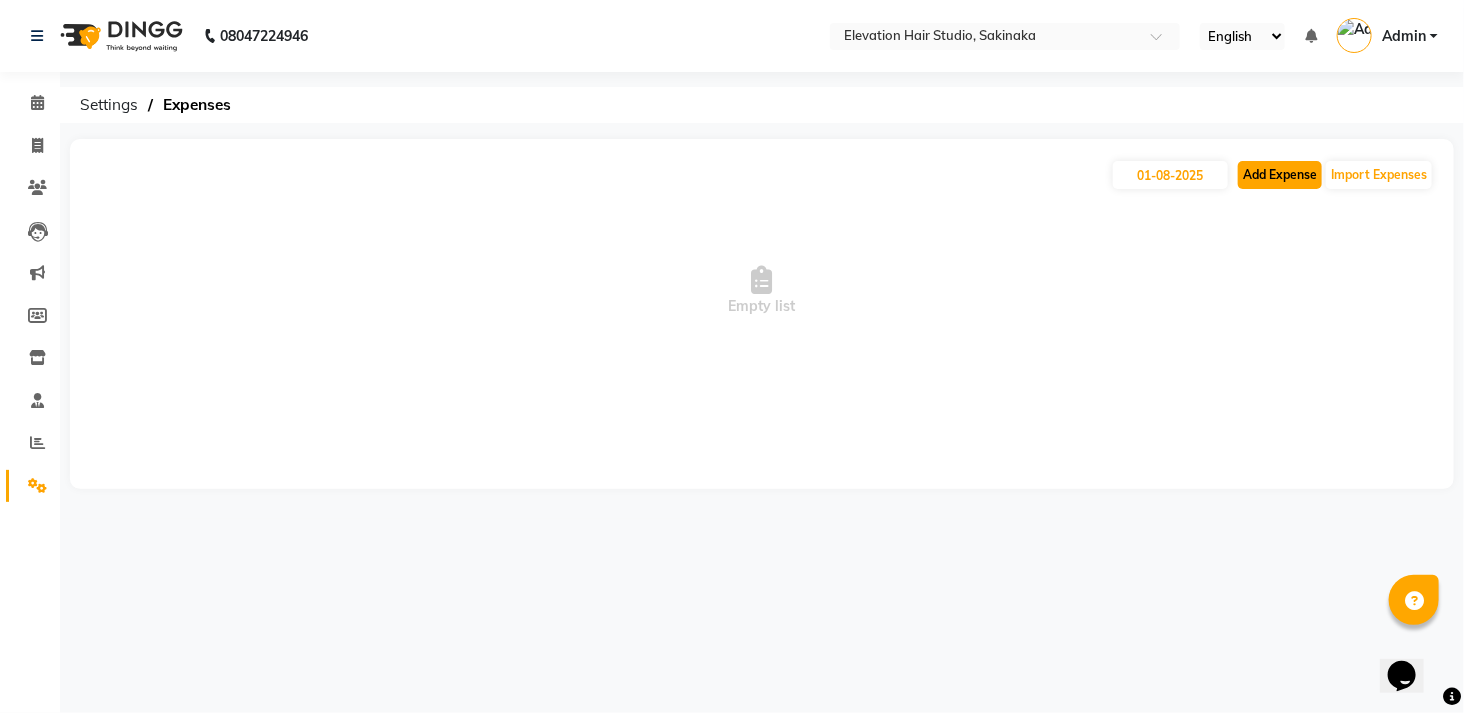 click on "Add Expense" 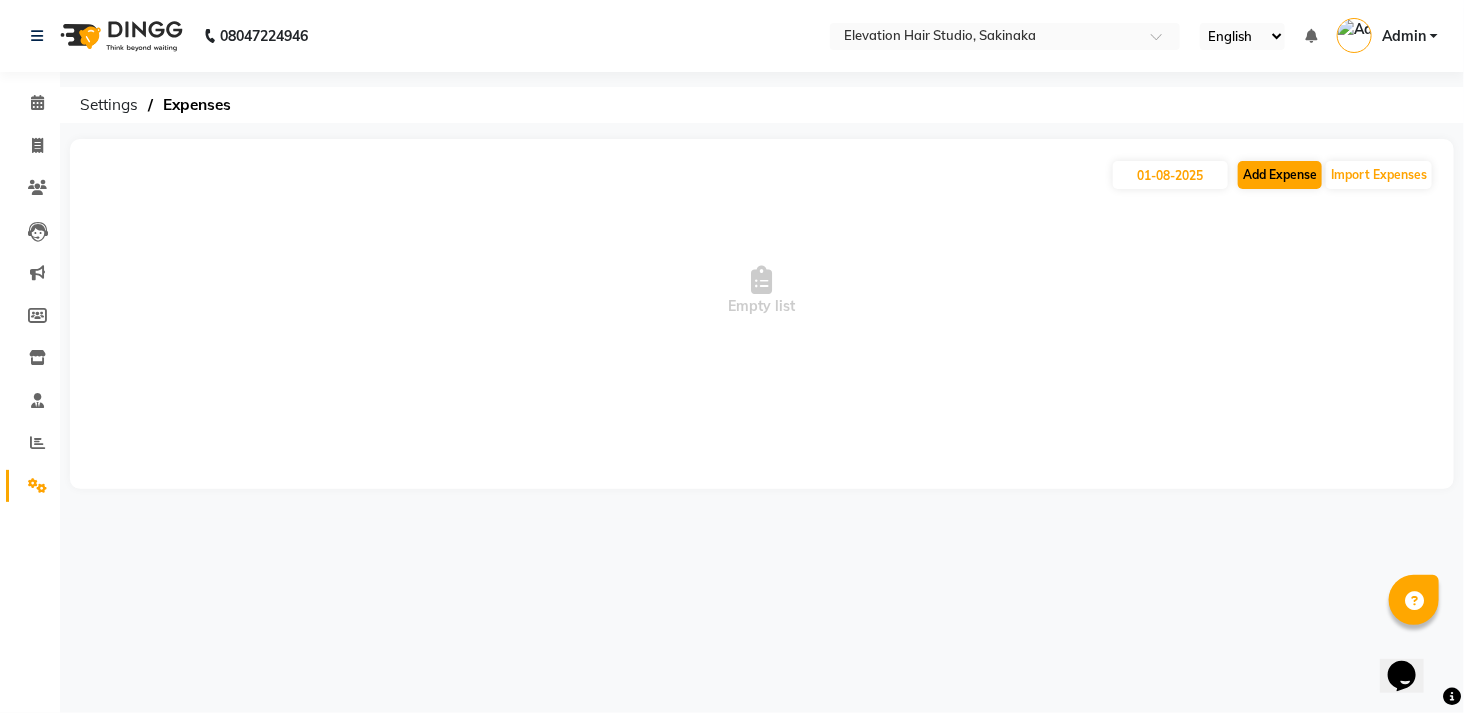select on "1" 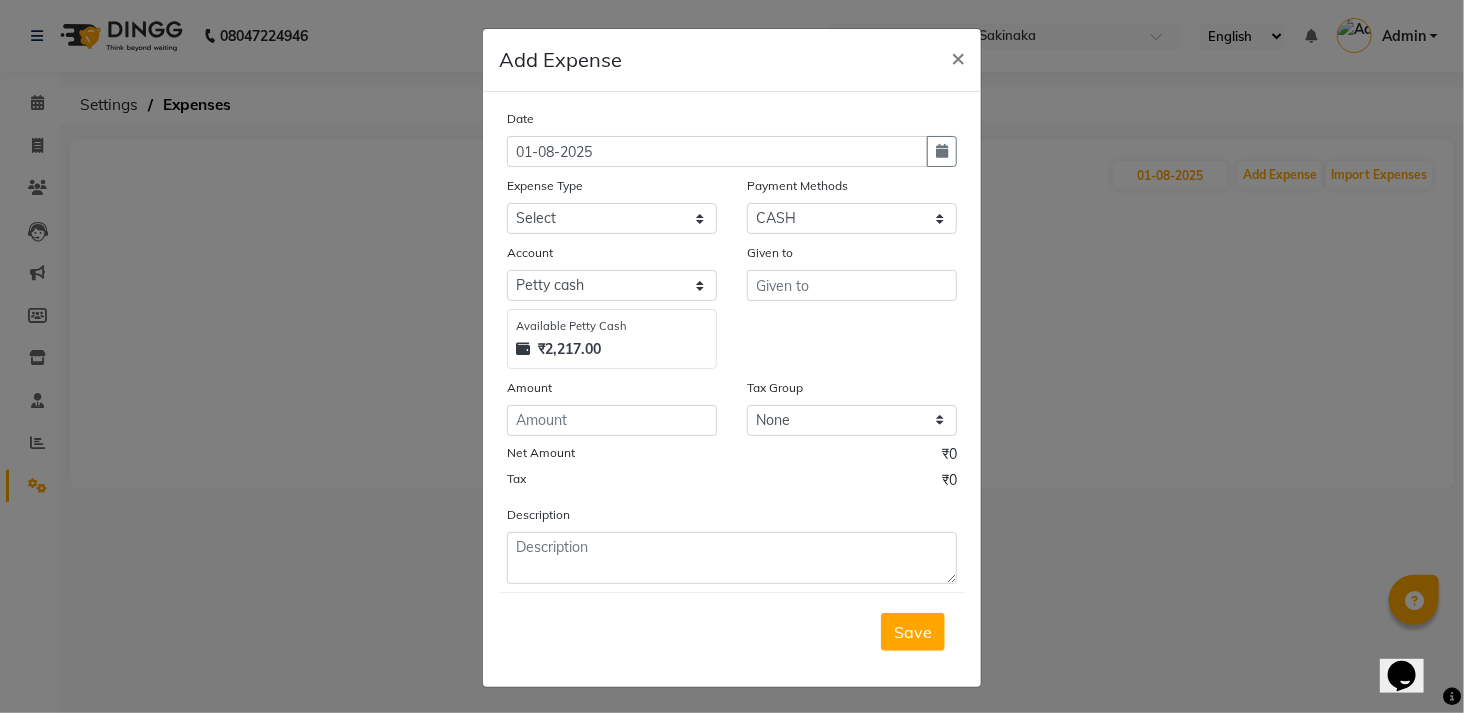 click on "Date [DATE] Expense Type Select AC Adrak Advance Salary agarbatti anees Appron asmoul advance salary Bank charges Car maintenance  CARPENTER Cash Deposited to bank Cash Handed over to Owner cellphone Client Snacks Clinical charges coffee conditioner courier diliptip dustbinplatebottle Equipment extrastuff fridge Fuel glue Govt fee greaser hairpatch hardware Incentive Insurance International purchase israil key lead light bill Loan Repayment Maintenance Marketing medicine milk Miscellaneous MRA ola Other paddlebrush PAINTER Pantry plumber Product product recharge rehman Rent Salary salary salary sandwich shampoo Staff Snacks sugar TAPE Tax Tea & Refreshment tissue towel trolly Utilities velocity VIDEO water web side WEFAST wireboard xerox Payment Methods Select CASH CARD GPay PhonePe Loan Cheque Package Visa Card BharatPay PayTM Wallet Account Select Petty cash Default account Available Petty Cash ₹2,217.00 Given to Amount Tax Group None GST(ANY) Net Amount ₹0 Tax ₹0 Description" 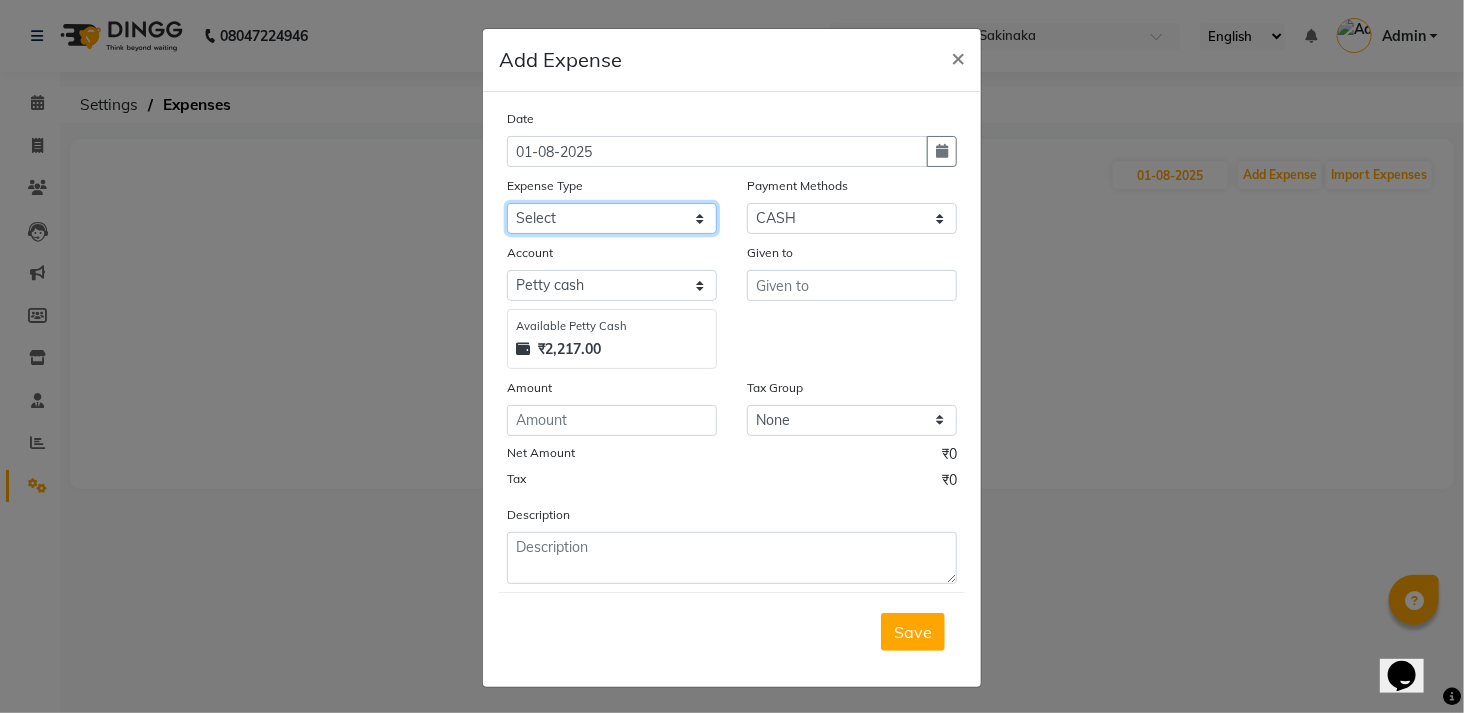 click on "Select AC Adrak Advance Salary agarbatti anees Appron asmoul advance salary Bank charges Car maintenance  CARPENTER Cash Deposited to bank Cash Handed over to Owner cellphone Client Snacks Clinical charges coffee conditioner courier diliptip dustbinplatebottle Equipment extrastuff fridge Fuel glue Govt fee greaser hairpatch hardware Incentive Insurance International purchase israil key lead light bill Loan Repayment Maintenance Marketing medicine milk Miscellaneous MRA ola Other paddlebrush PAINTER Pantry plumber Product product recharge rehman Rent Salary salary salary sandwich shampoo Staff Snacks sugar TAPE Tax Tea & Refreshment tissue towel trolly Utilities velocity VIDEO water web side WEFAST wireboard xerox" 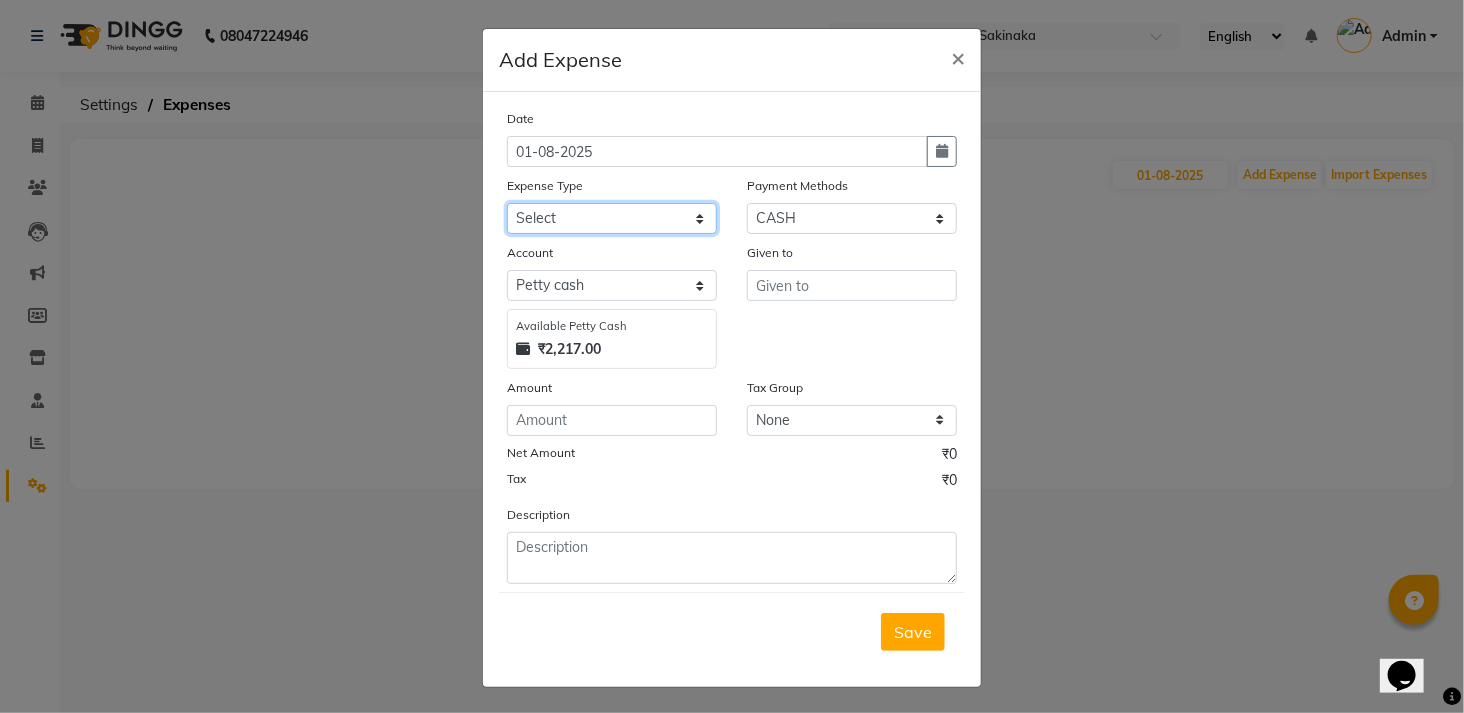 select on "10201" 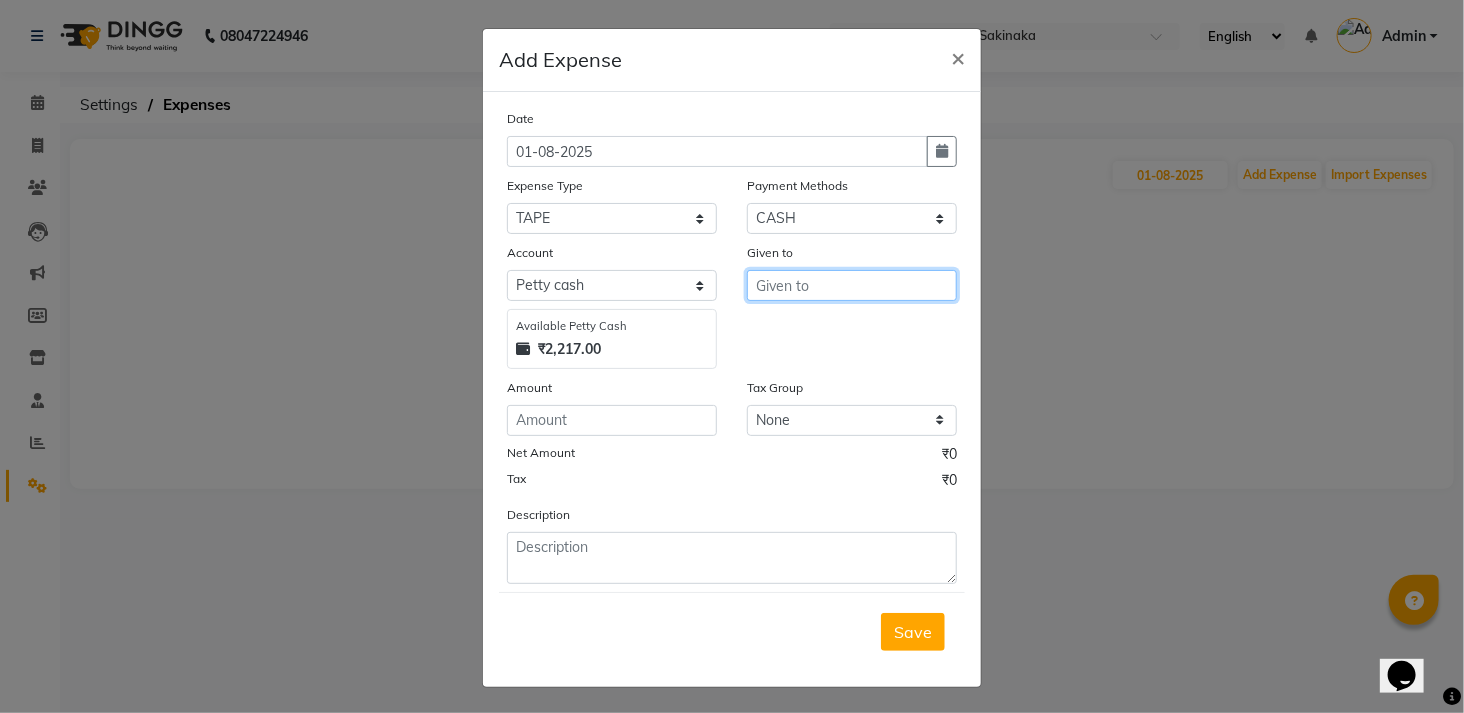 click at bounding box center (852, 285) 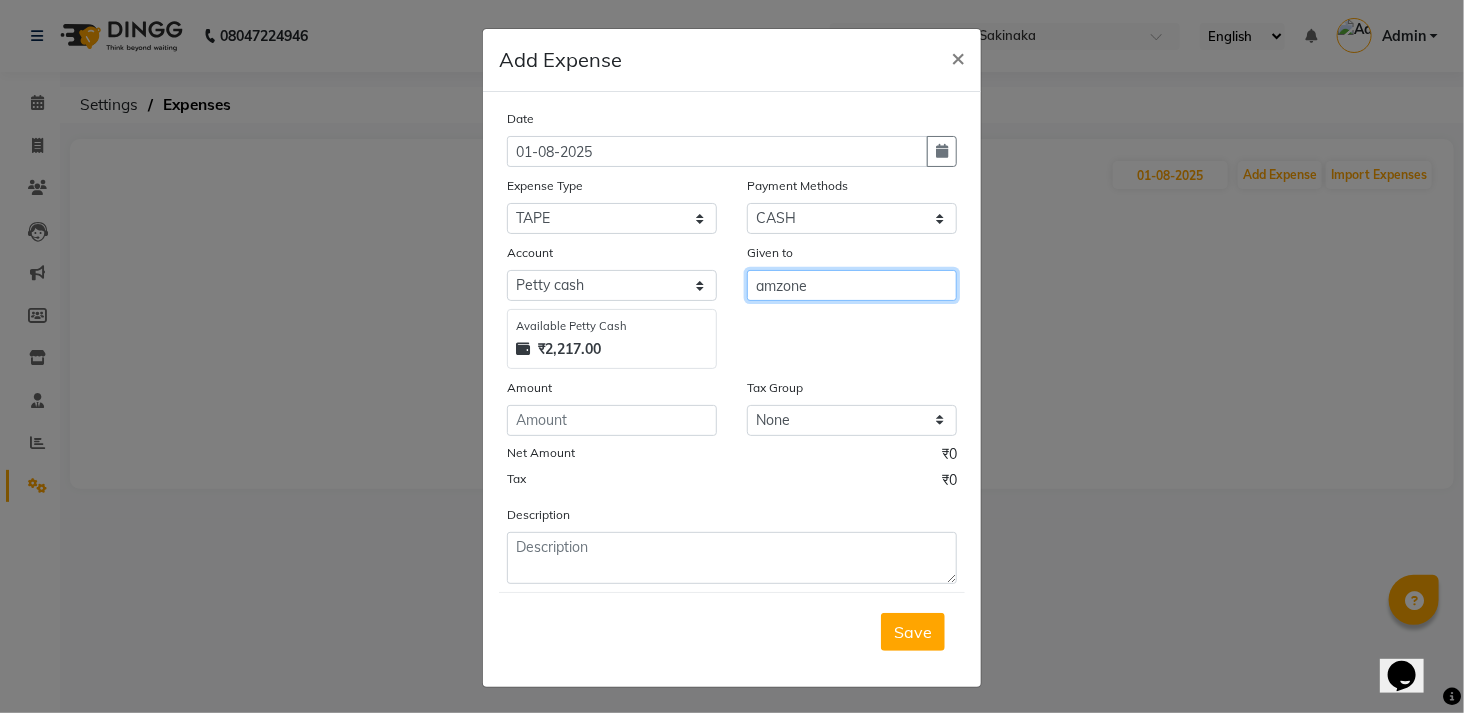 type on "amzone" 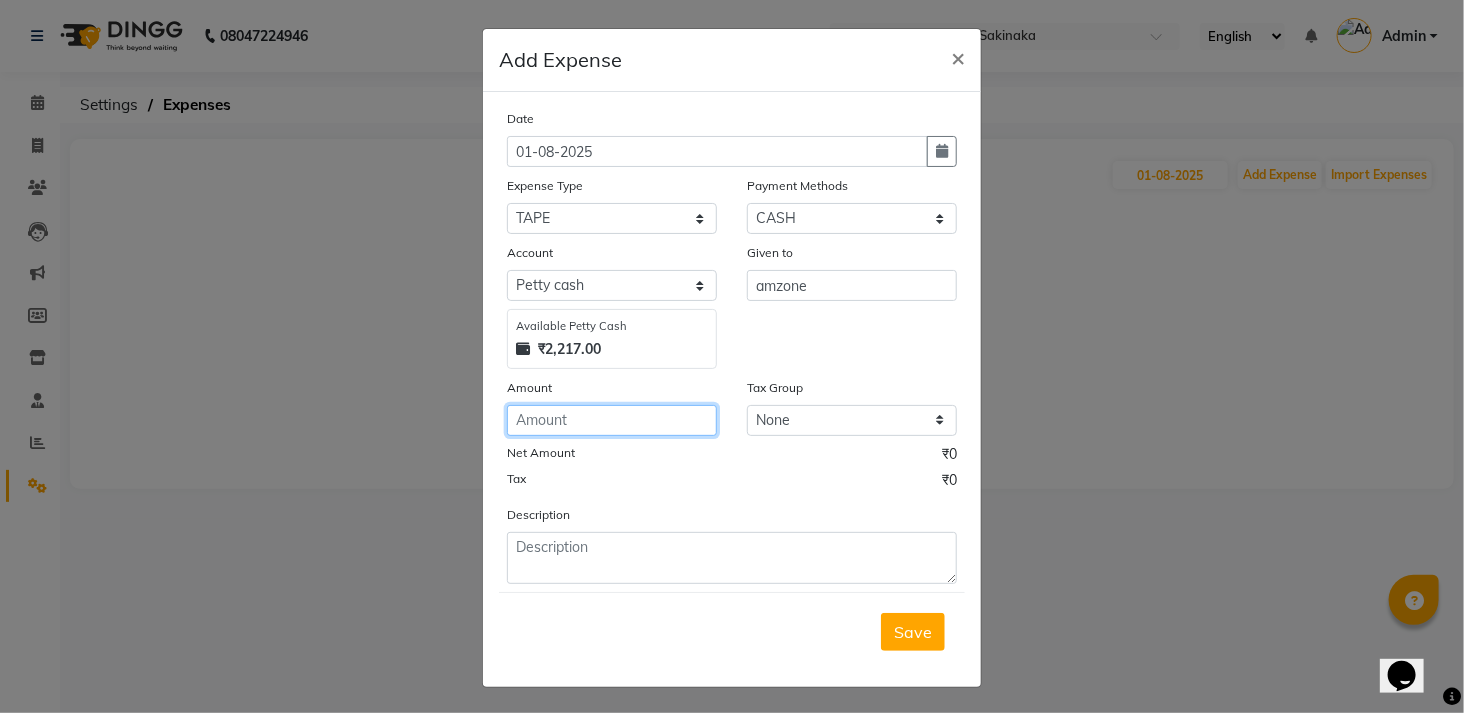 click 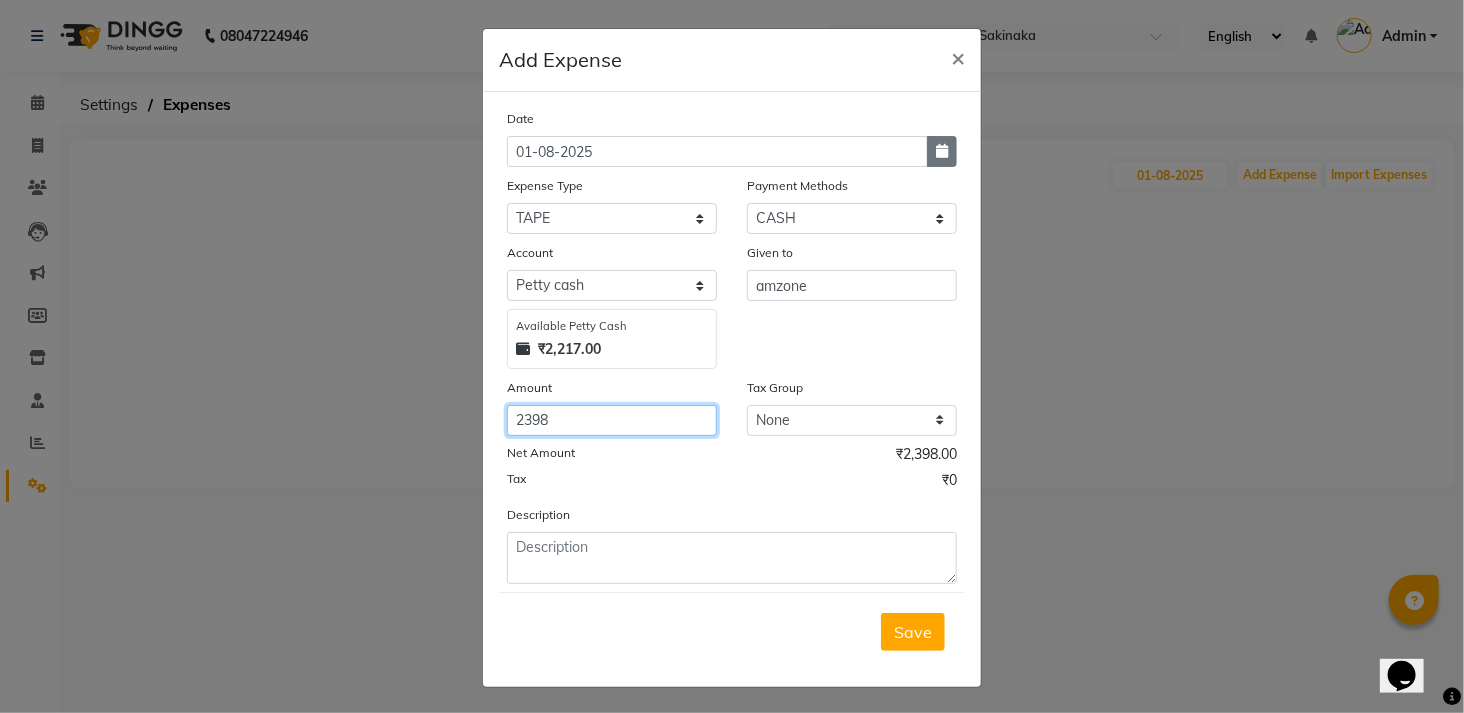 type on "2398" 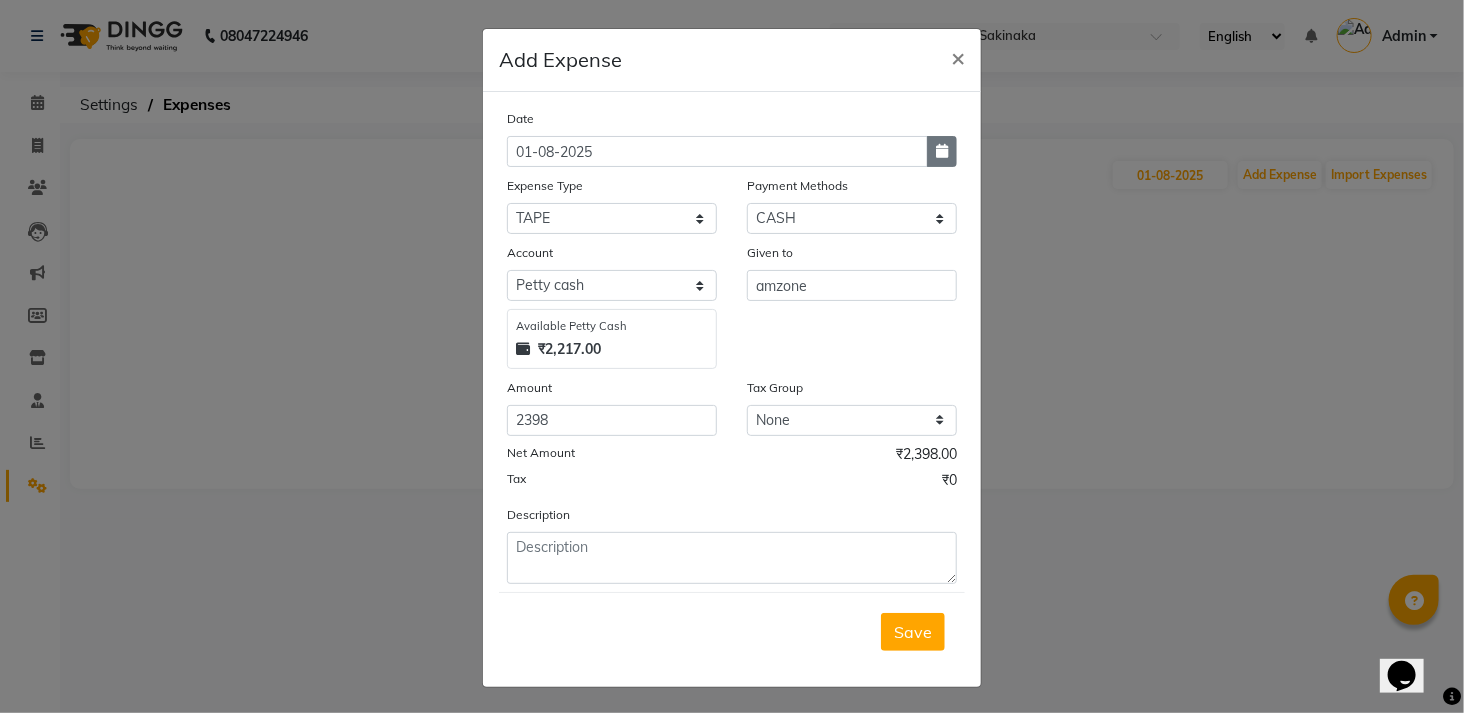click 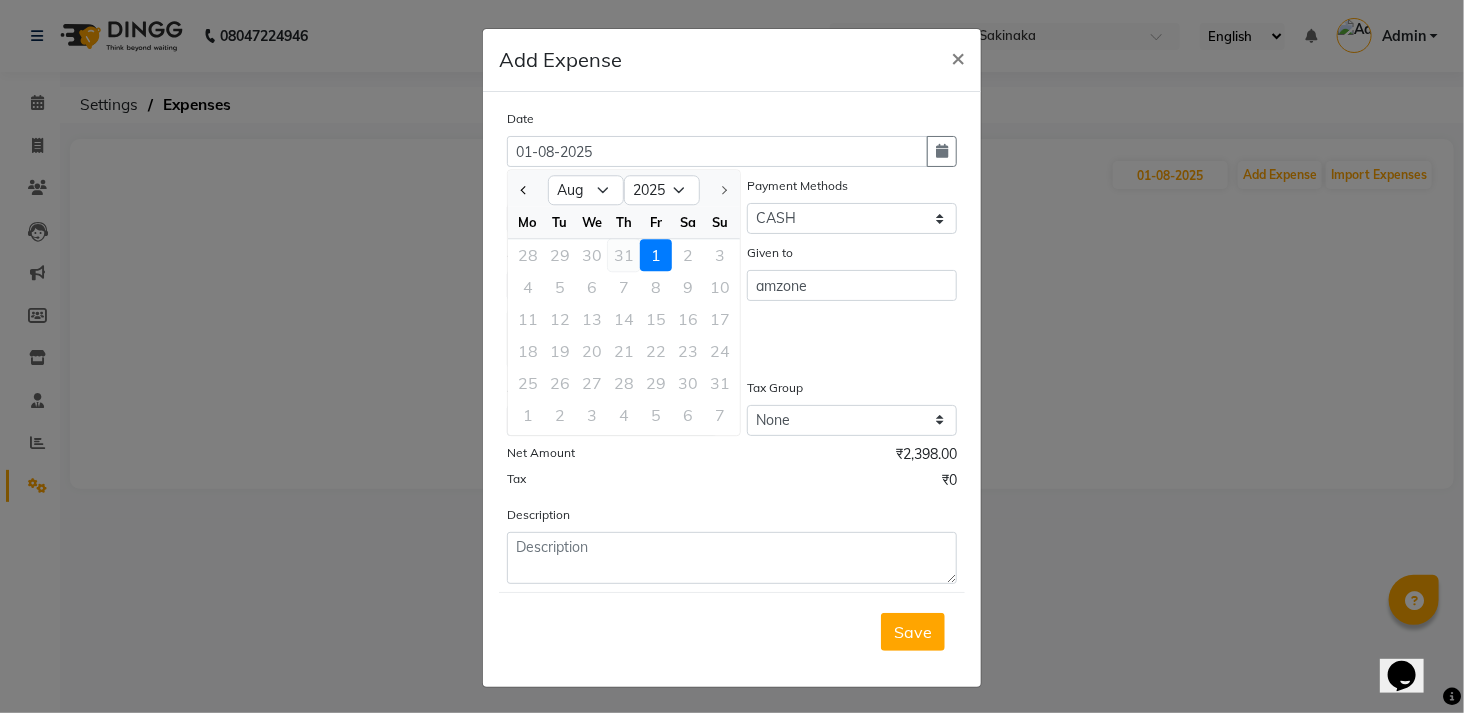 click on "31" 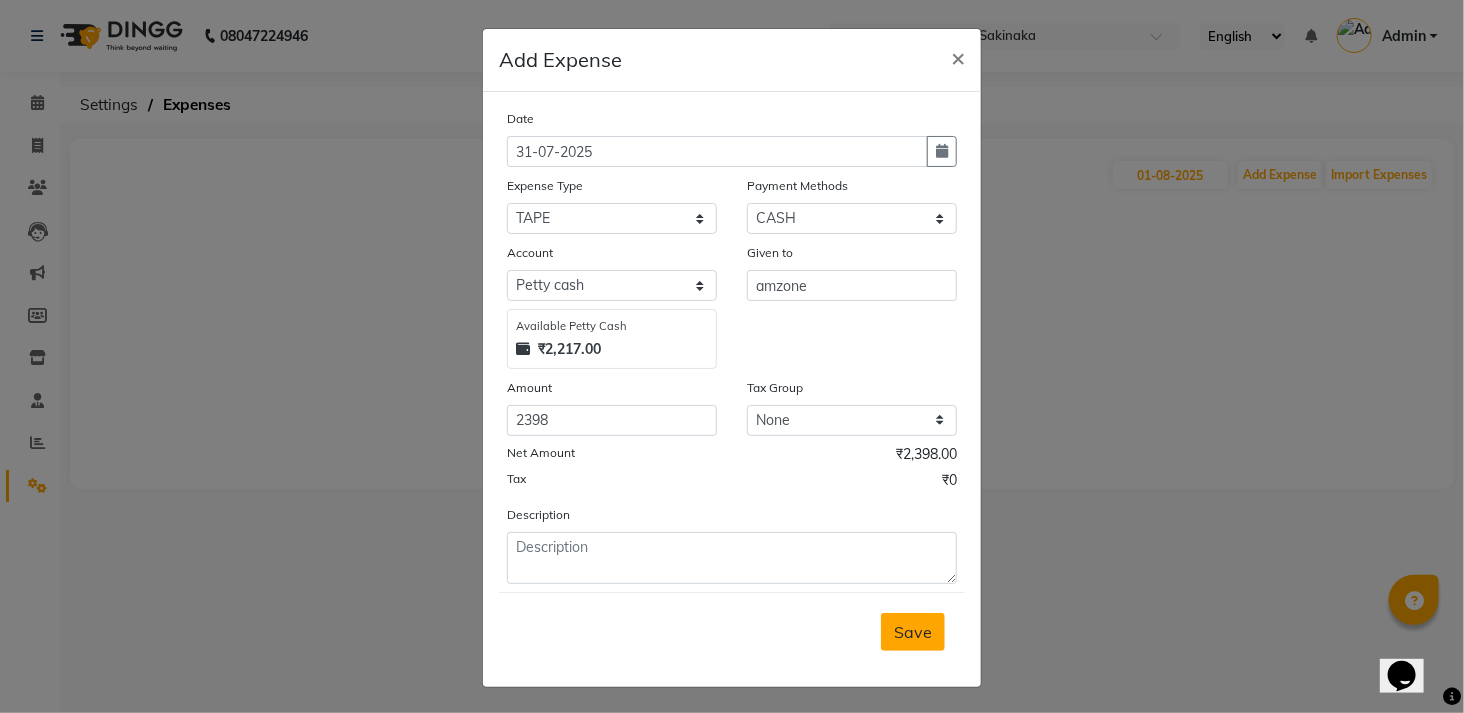 click on "Save" at bounding box center (913, 632) 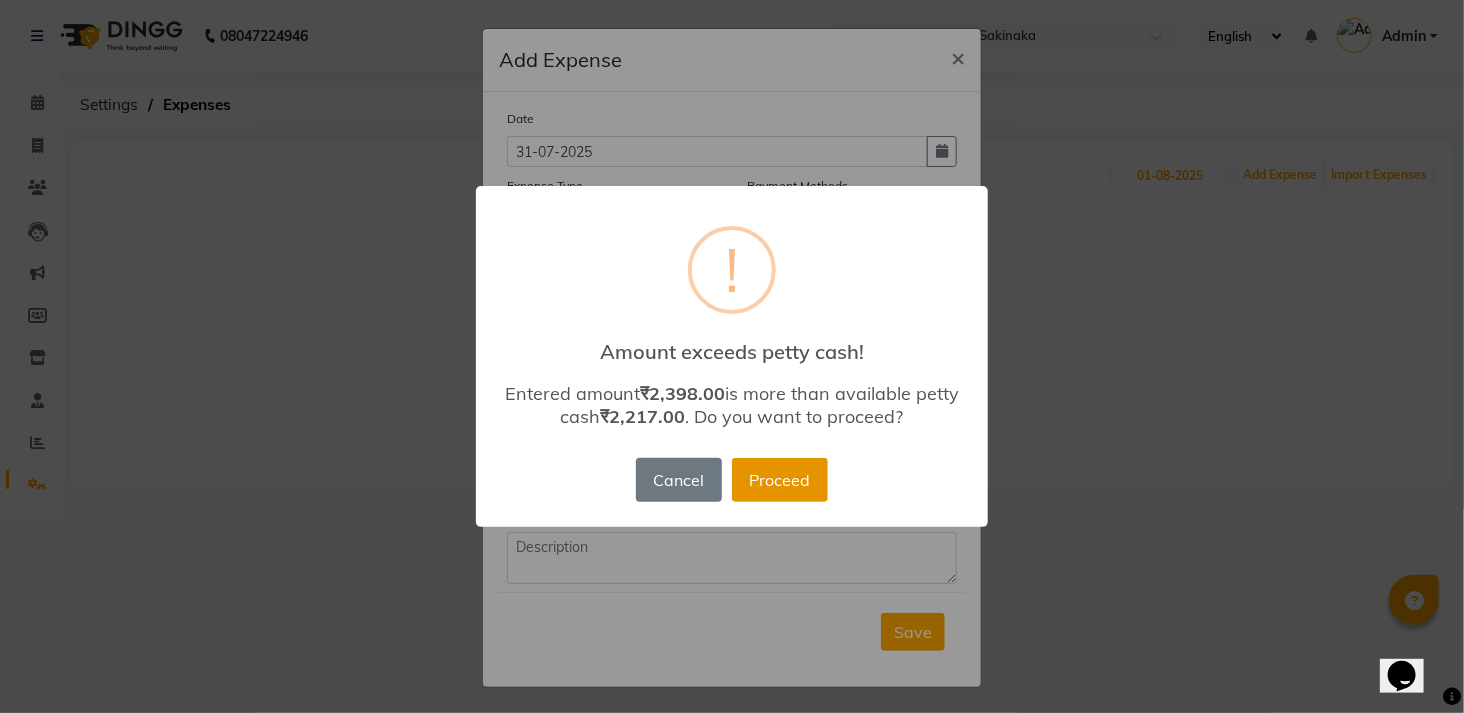 click on "Proceed" at bounding box center (780, 480) 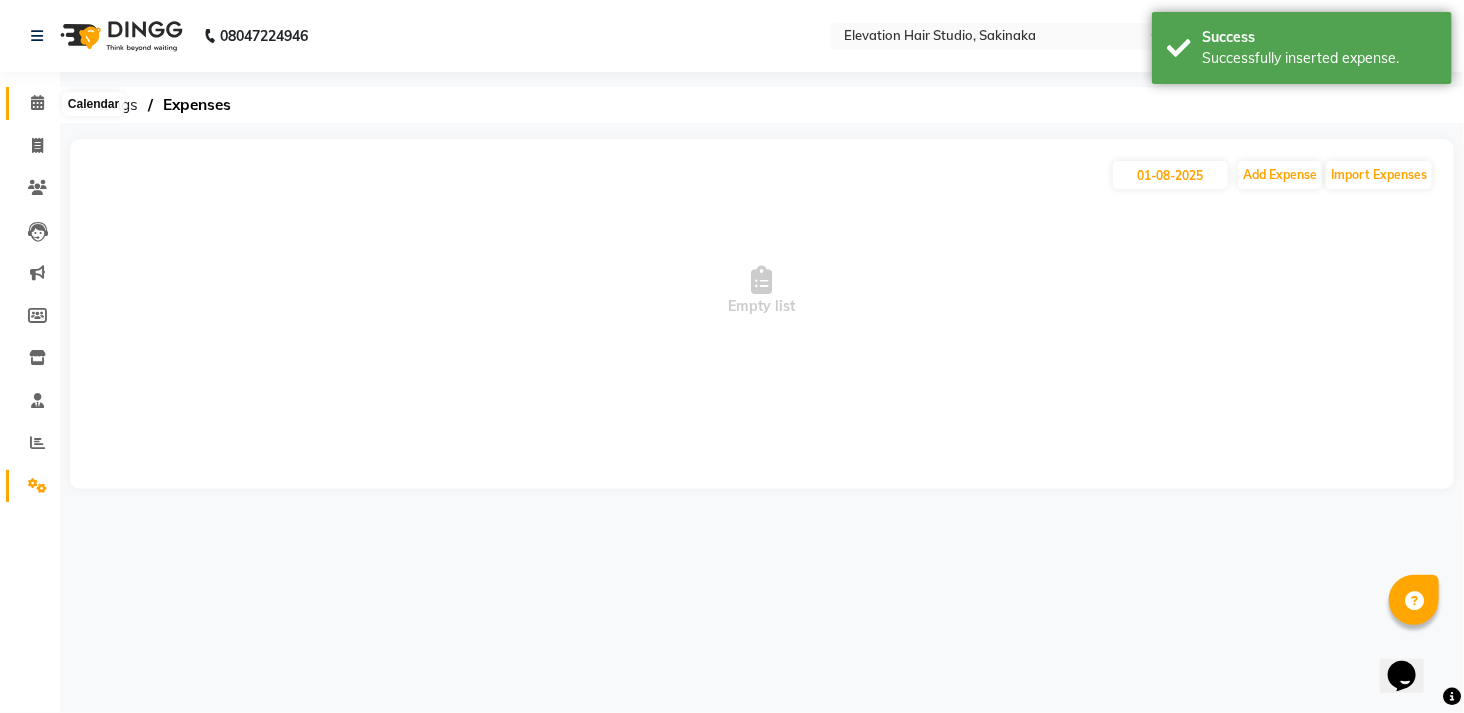 click 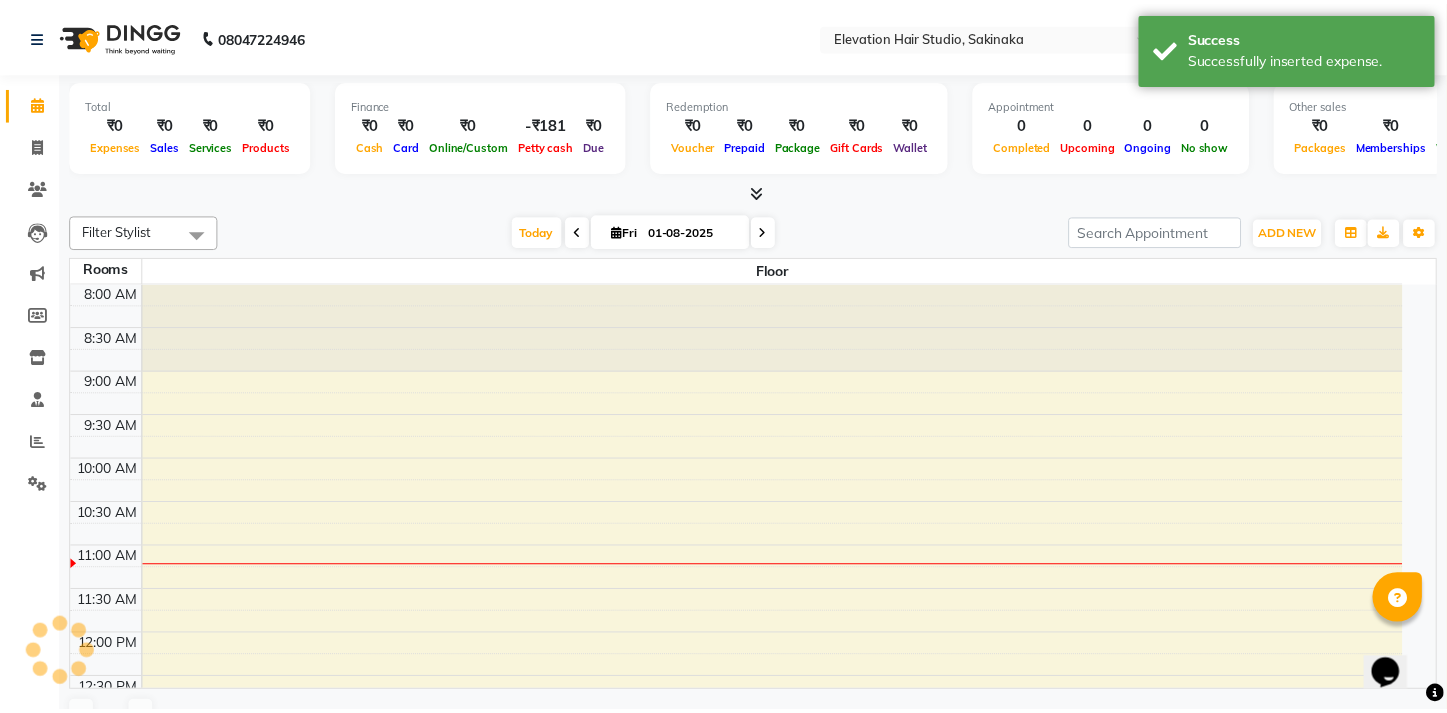 scroll, scrollTop: 0, scrollLeft: 0, axis: both 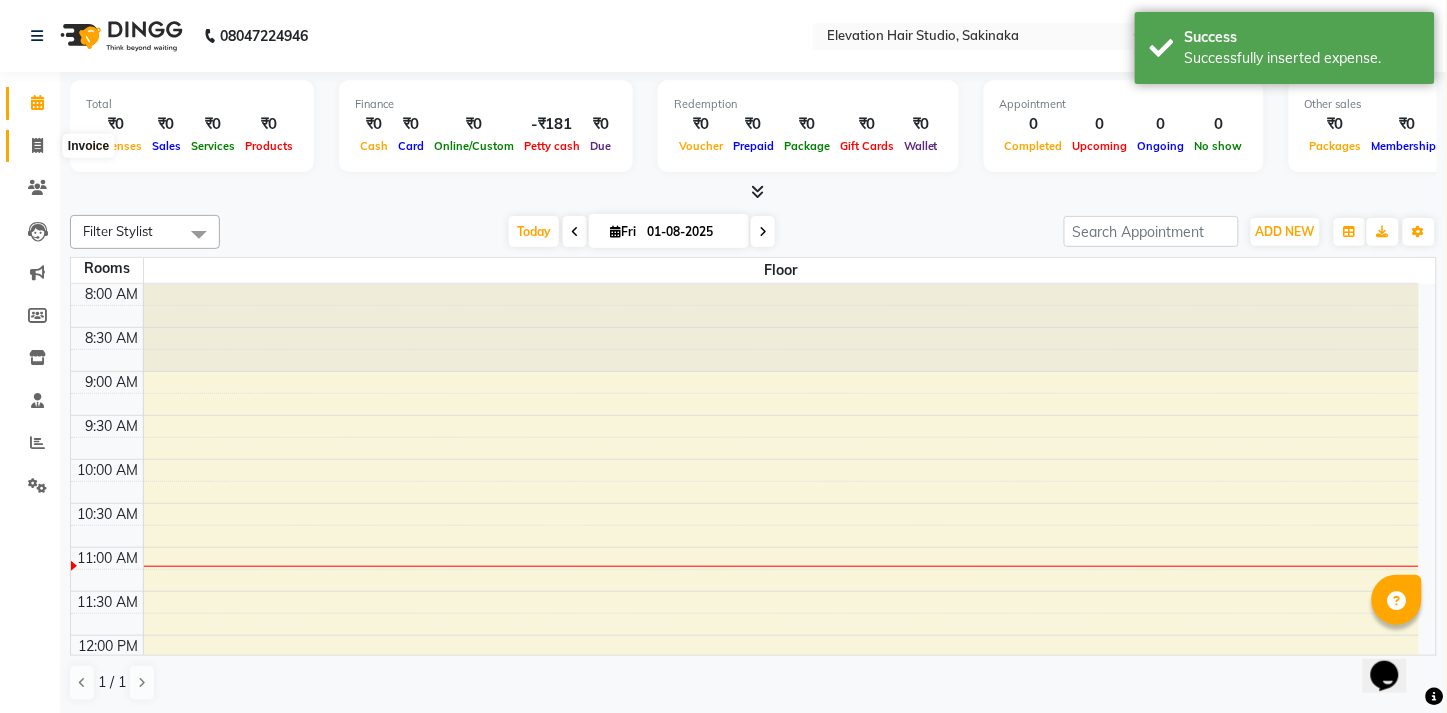 click 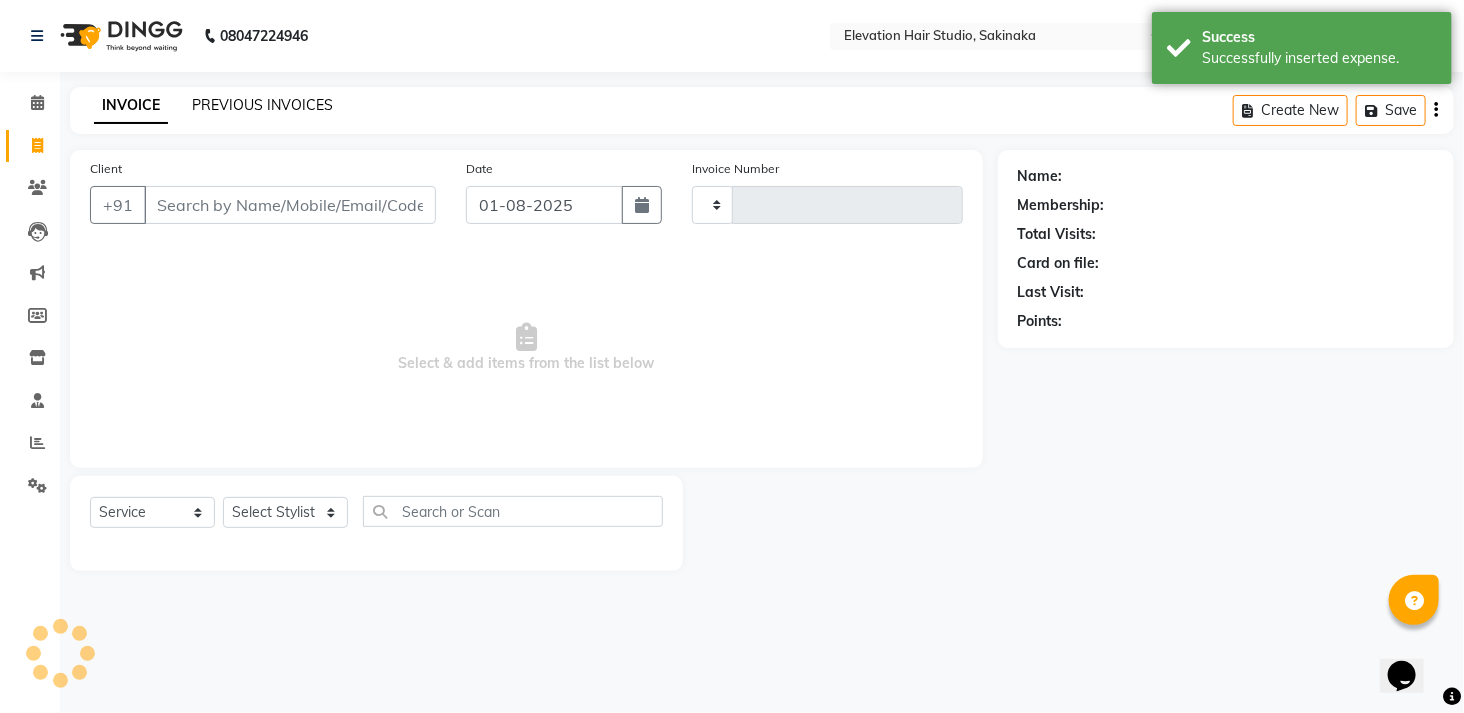 type on "1262" 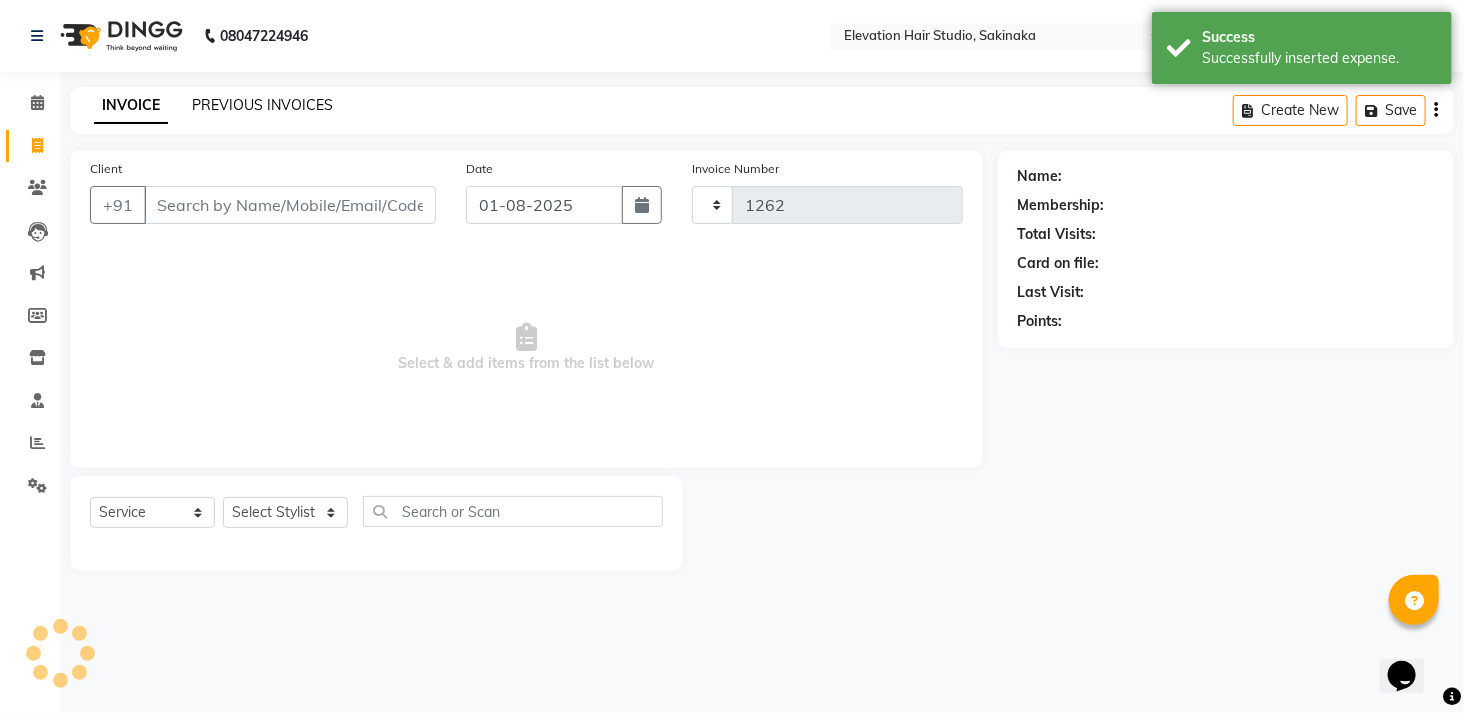 select on "4949" 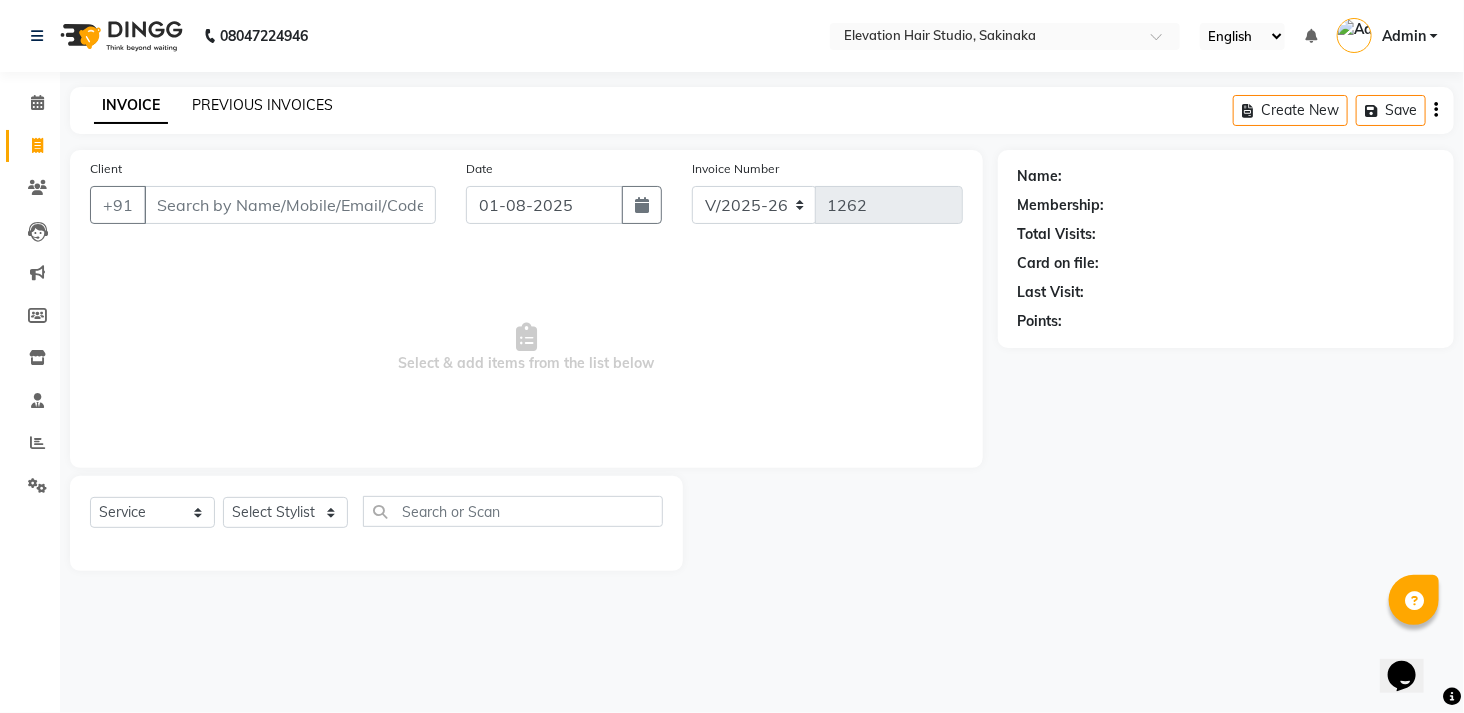 click on "PREVIOUS INVOICES" 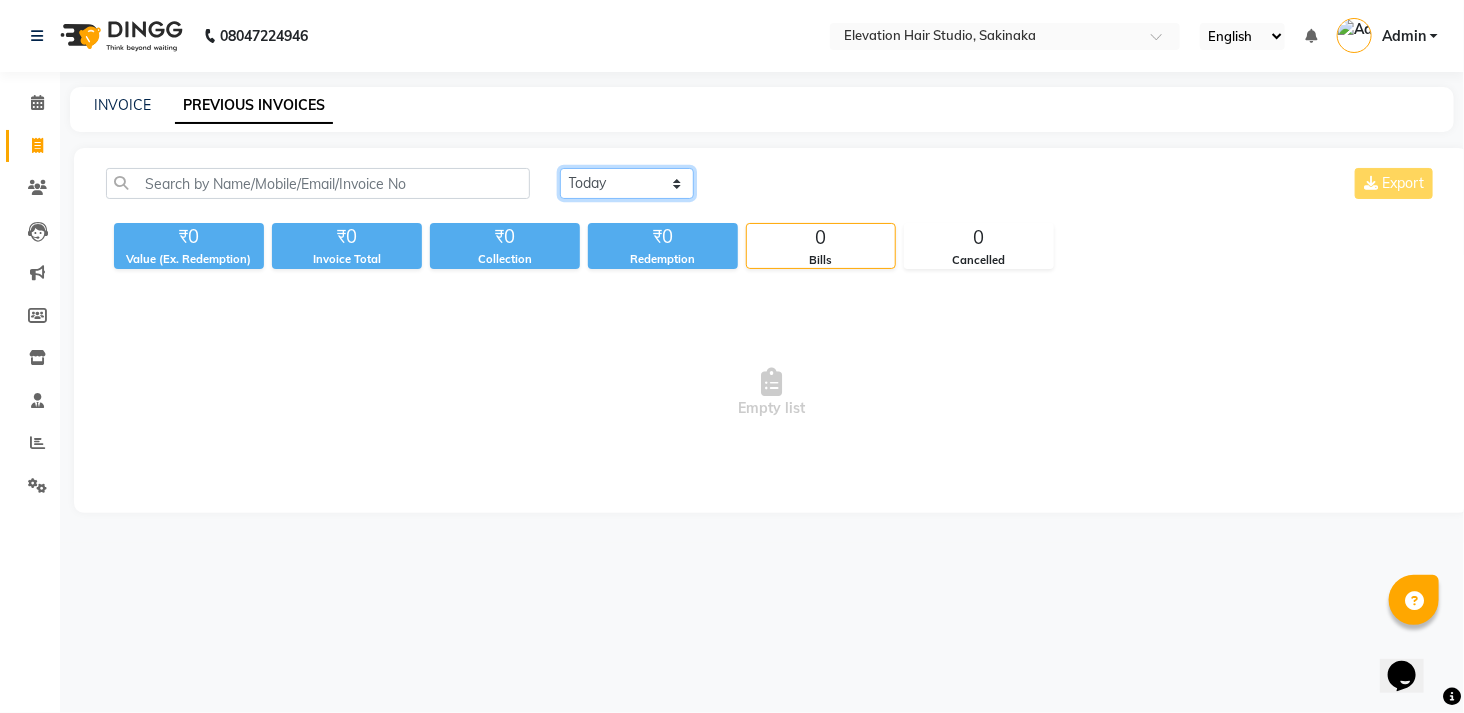 drag, startPoint x: 614, startPoint y: 182, endPoint x: 608, endPoint y: 252, distance: 70.256676 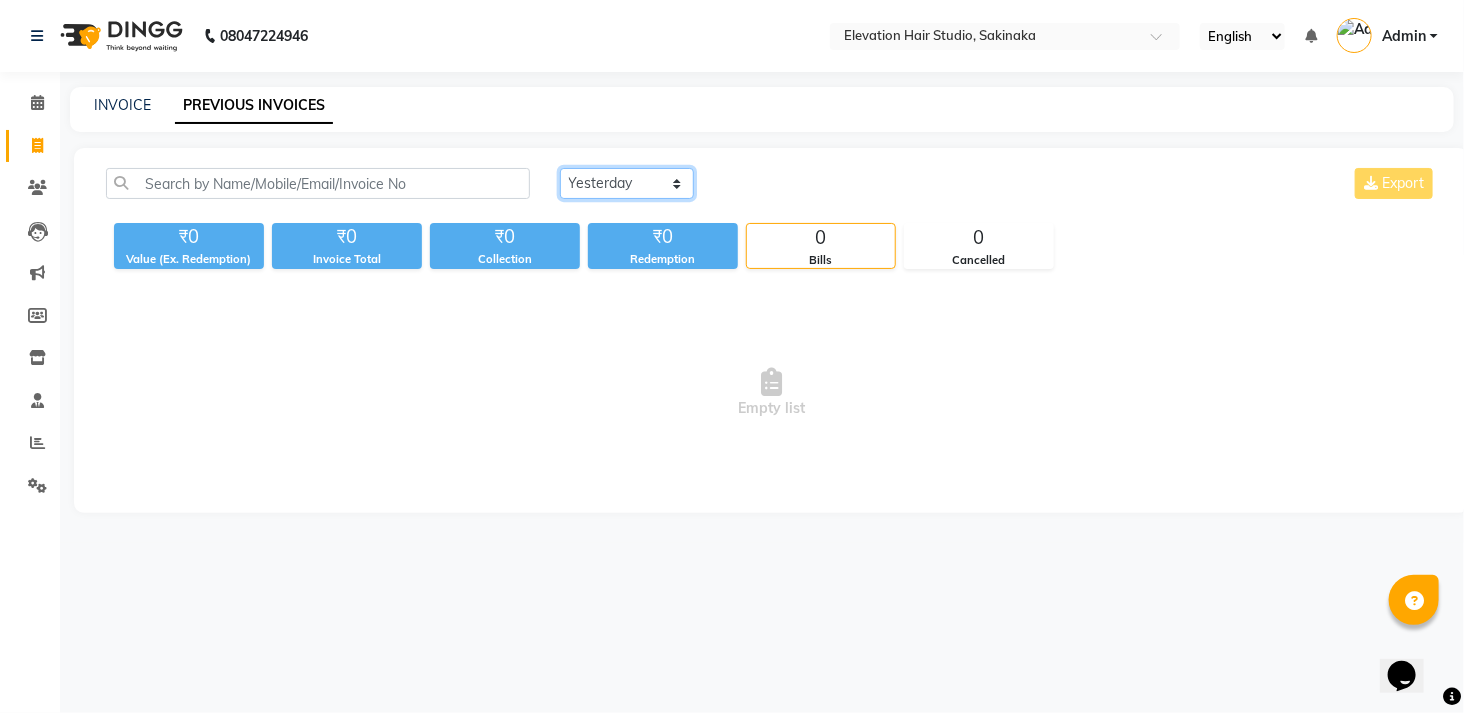 click on "Today Yesterday Custom Range" 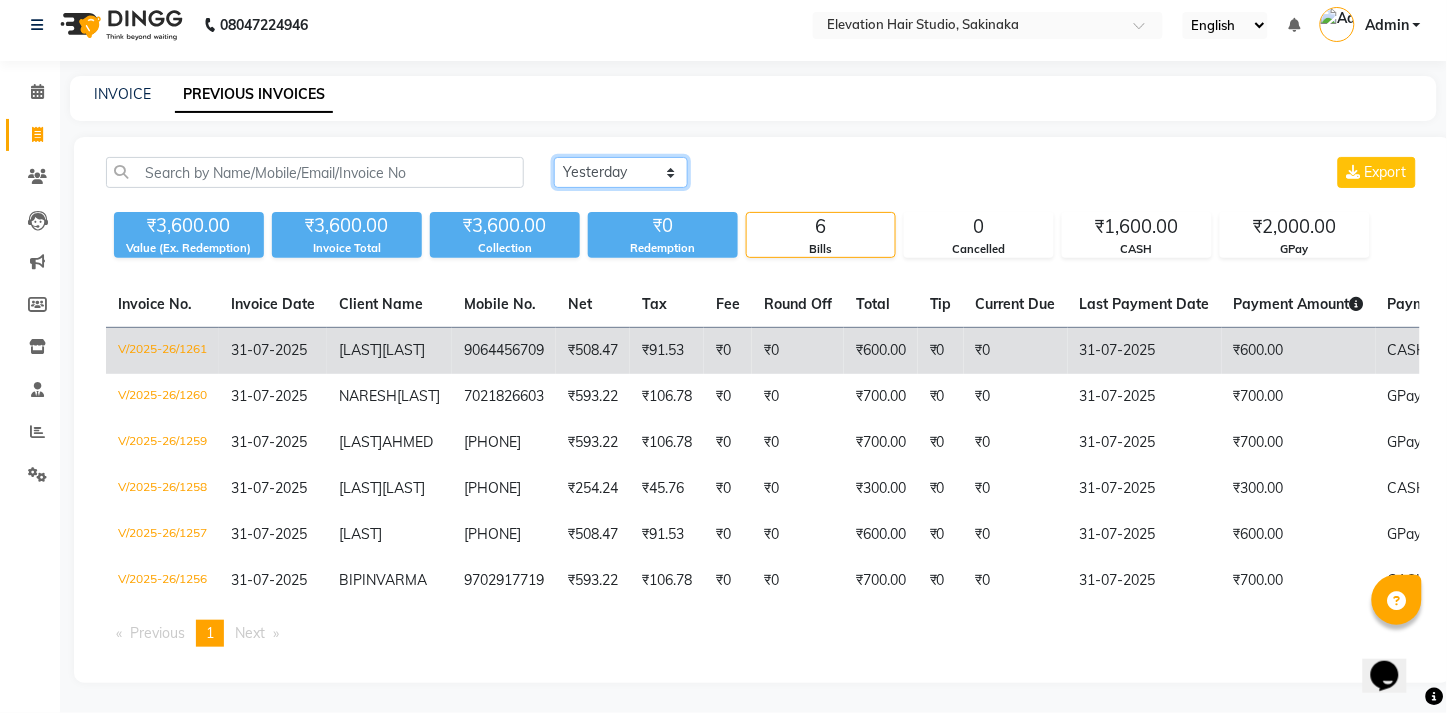 scroll, scrollTop: 70, scrollLeft: 0, axis: vertical 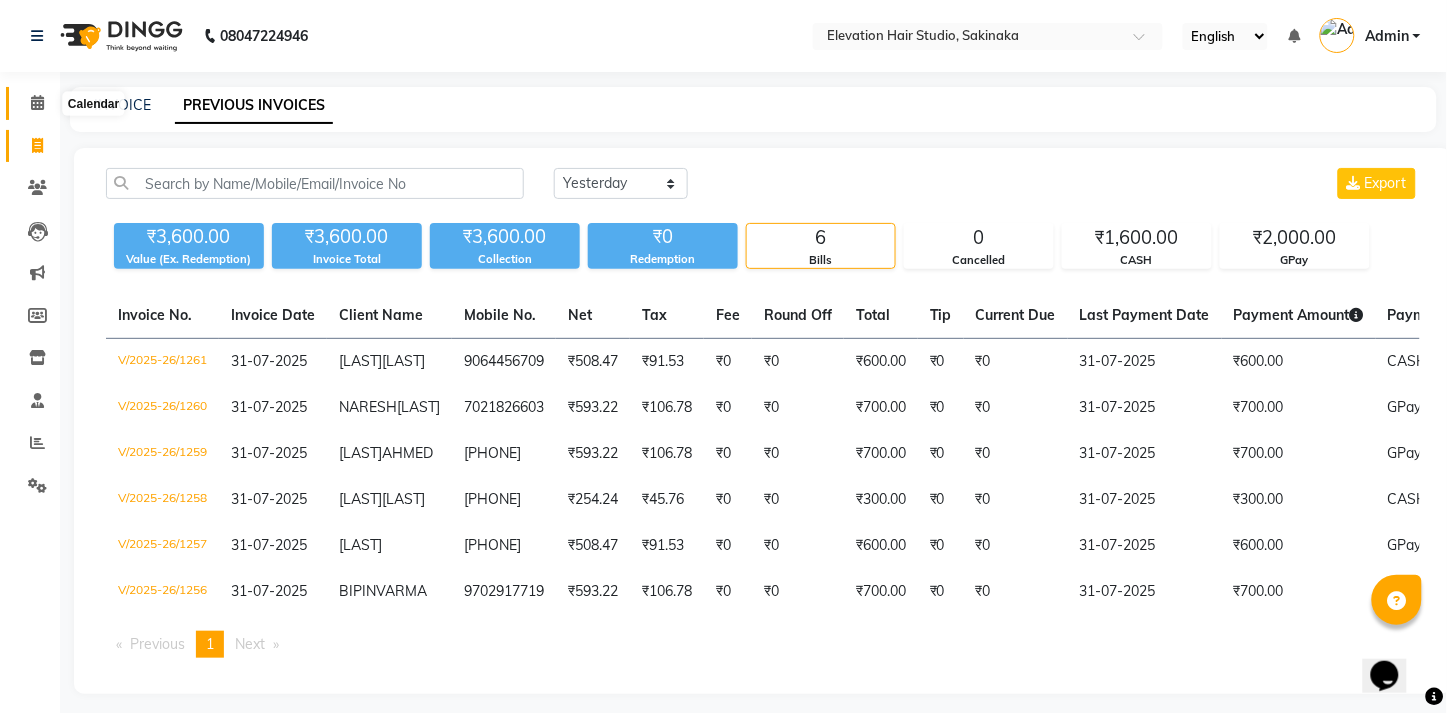 click 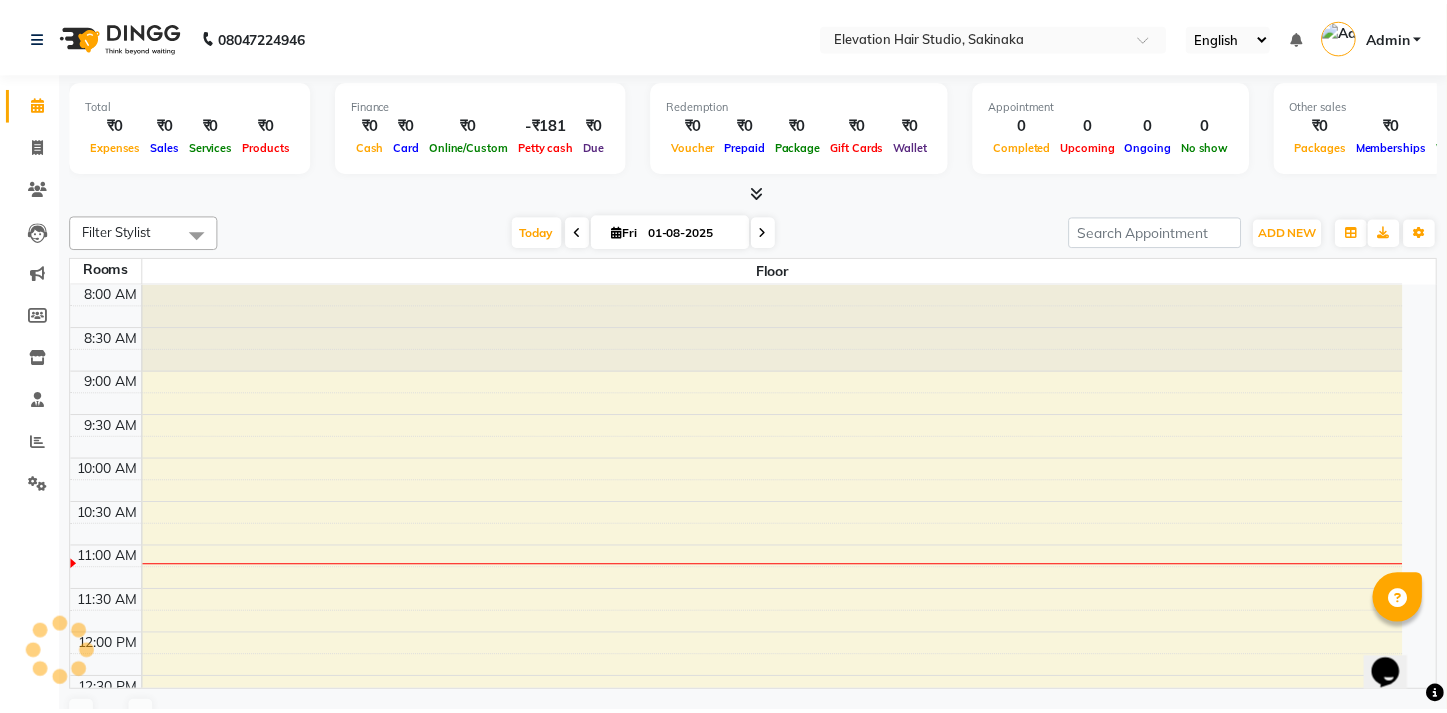scroll, scrollTop: 0, scrollLeft: 0, axis: both 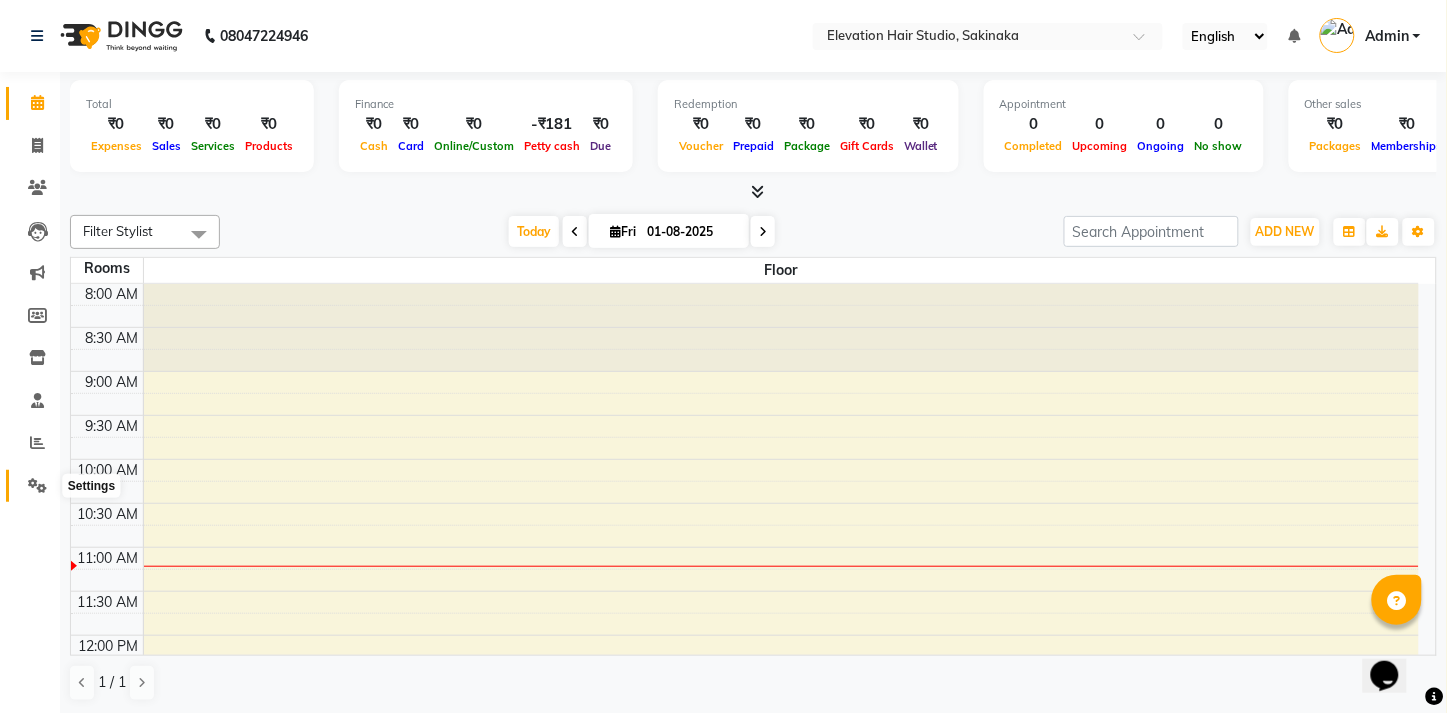 click 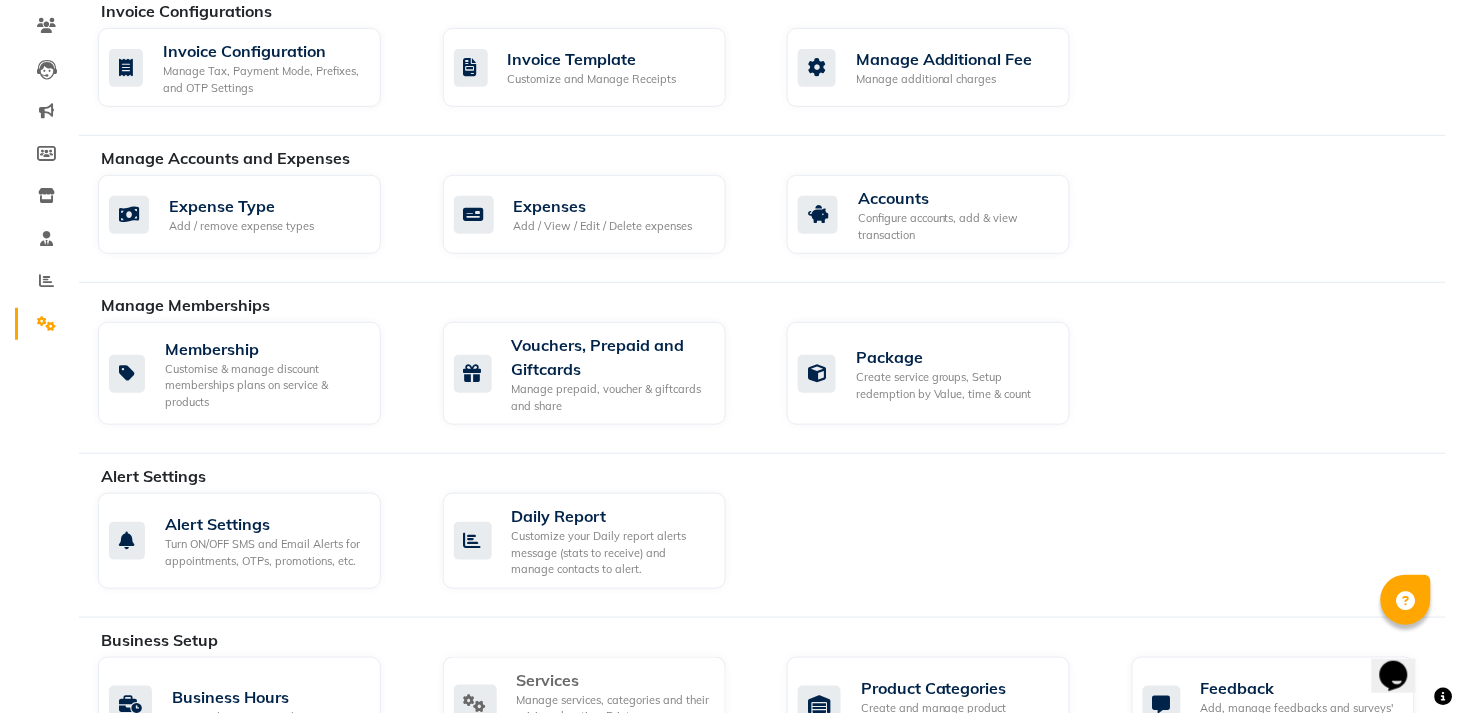 scroll, scrollTop: 0, scrollLeft: 0, axis: both 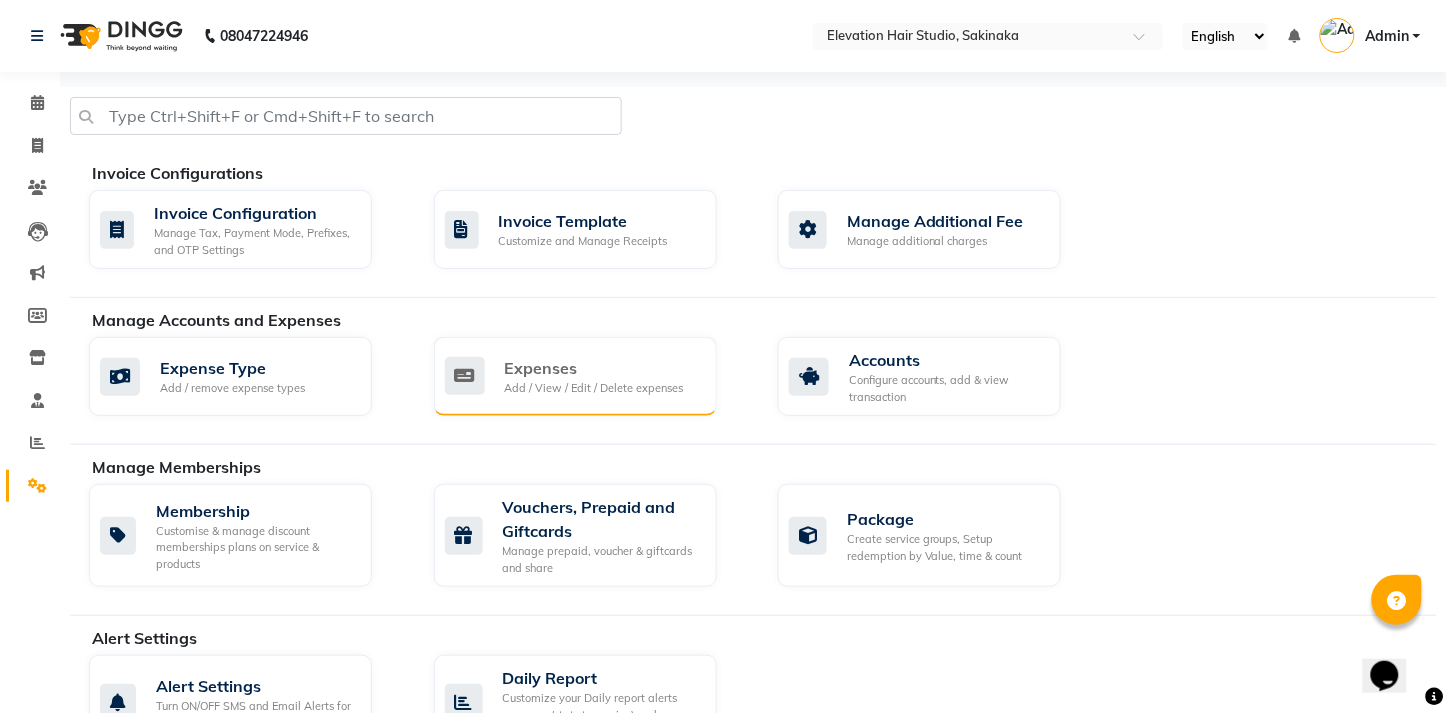 click on "Expenses" 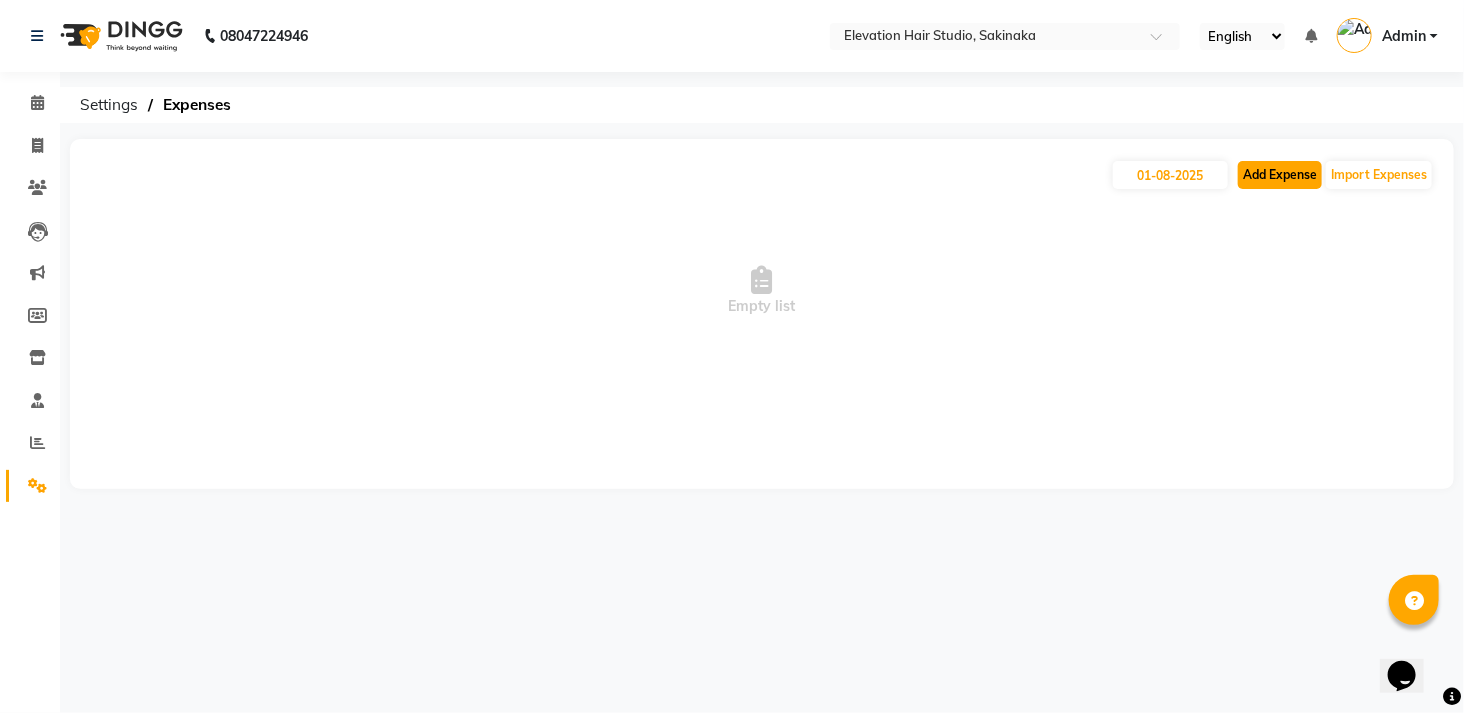 click on "Add Expense" 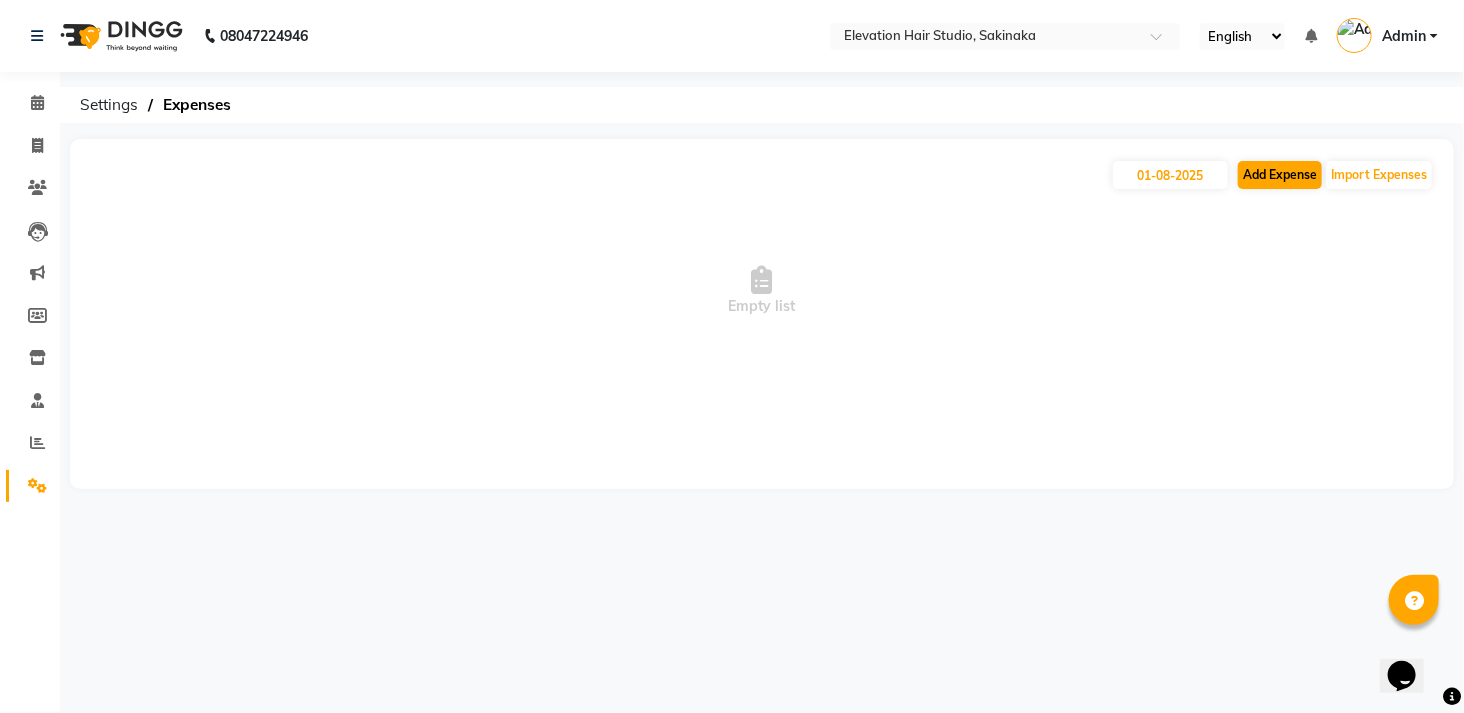 select on "1" 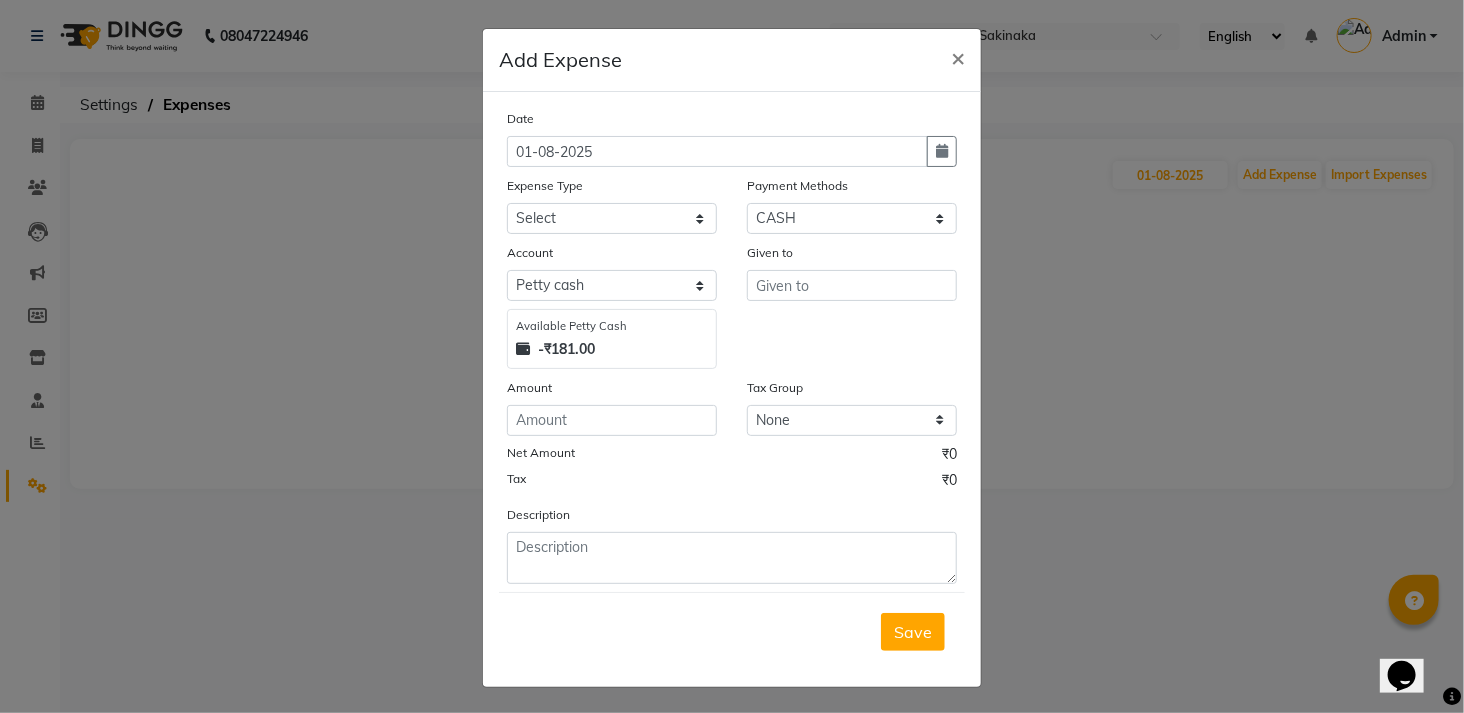 click on "Add Expense  × Date [DATE] Expense Type Select AC Adrak Advance Salary agarbatti anees Appron asmoul advance salary Bank charges Car maintenance  CARPENTER Cash Deposited to bank Cash Handed over to Owner cellphone Client Snacks Clinical charges coffee conditioner courier diliptip dustbinplatebottle Equipment extrastuff fridge Fuel glue Govt fee greaser hairpatch hardware Incentive Insurance International purchase israil key lead light bill Loan Repayment Maintenance Marketing medicine milk Miscellaneous MRA ola Other paddlebrush PAINTER Pantry plumber Product product recharge rehman Rent Salary salary salary sandwich shampoo Staff Snacks sugar TAPE Tax Tea & Refreshment tissue towel trolly Utilities velocity VIDEO water web side WEFAST wireboard xerox Payment Methods Select CASH CARD GPay PhonePe Loan Cheque Package Visa Card BharatPay PayTM Wallet Account Select Petty cash Default account Available Petty Cash -₹181.00 Given to Amount Tax Group None GST(ANY) Net Amount ₹0 Tax ₹0 Description" 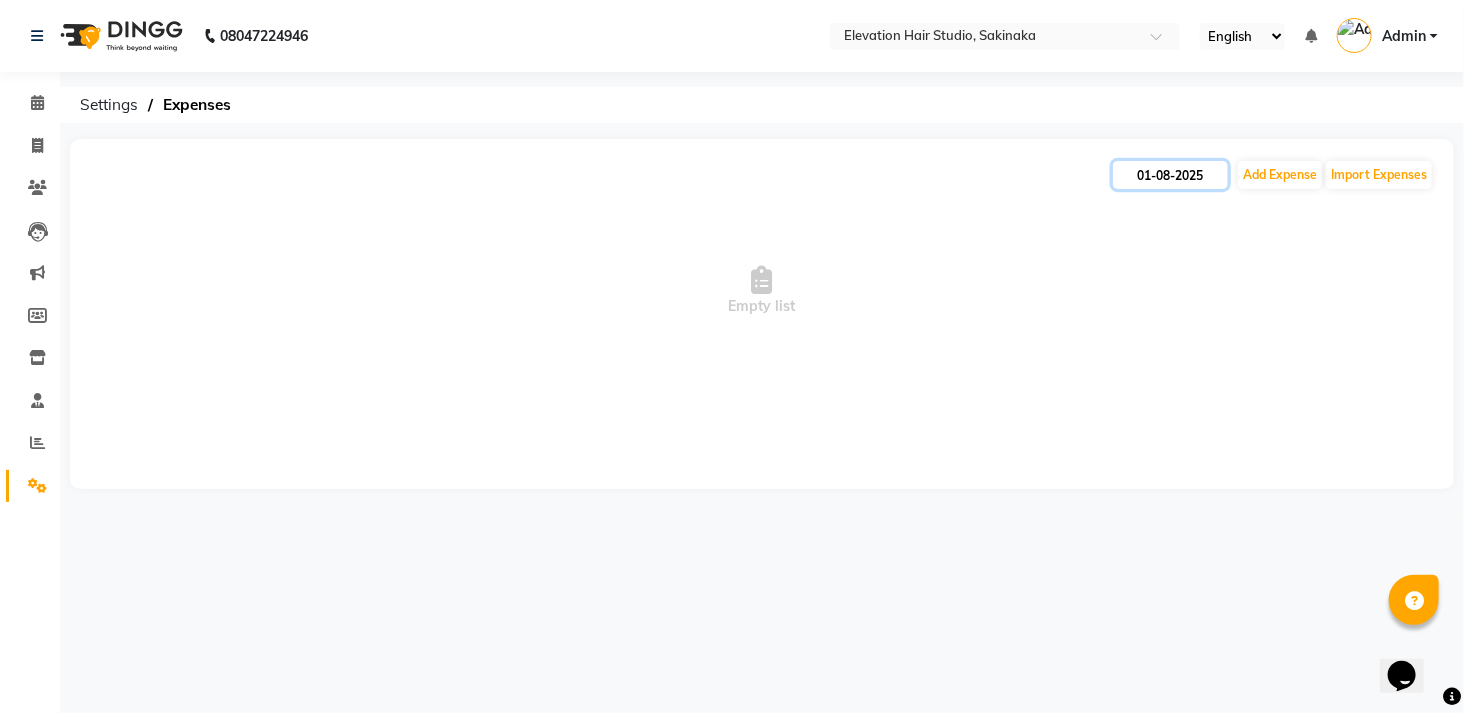 click on "01-08-2025" 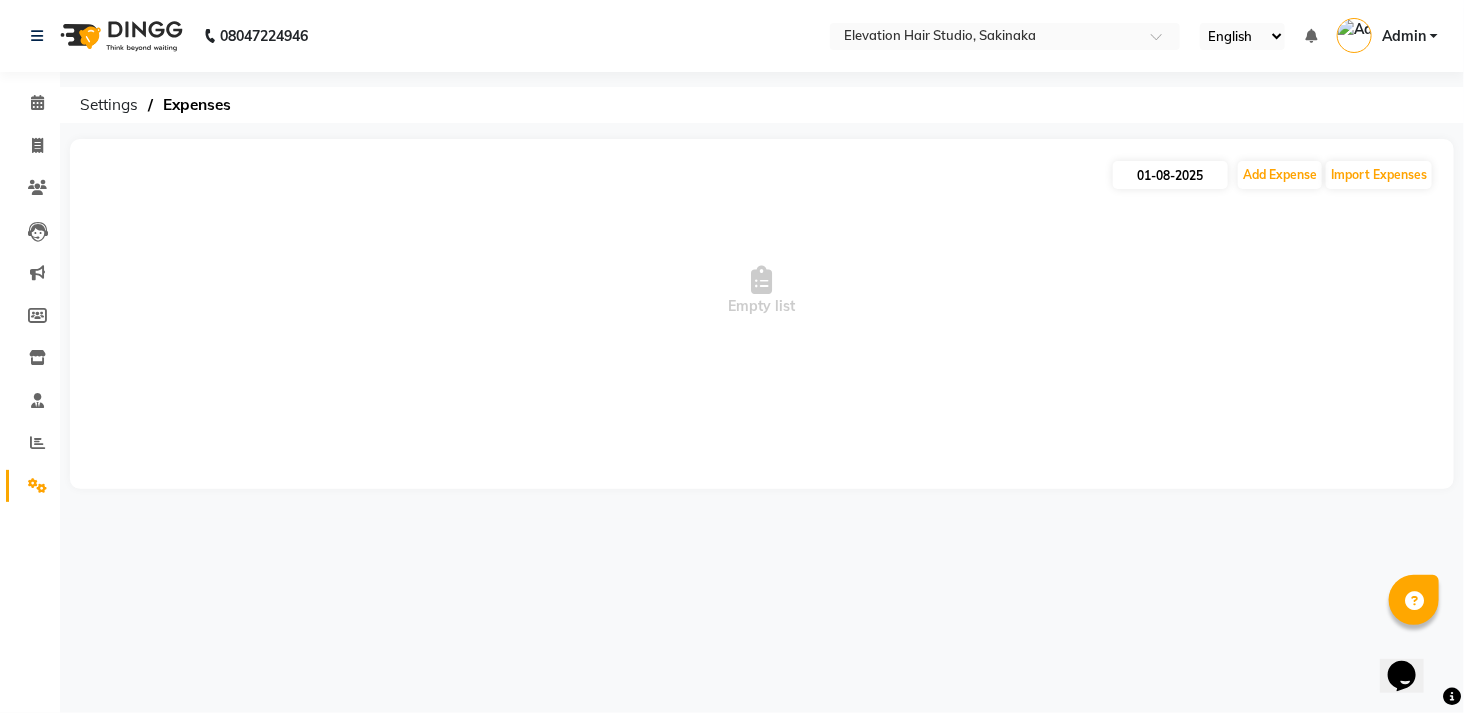 select on "8" 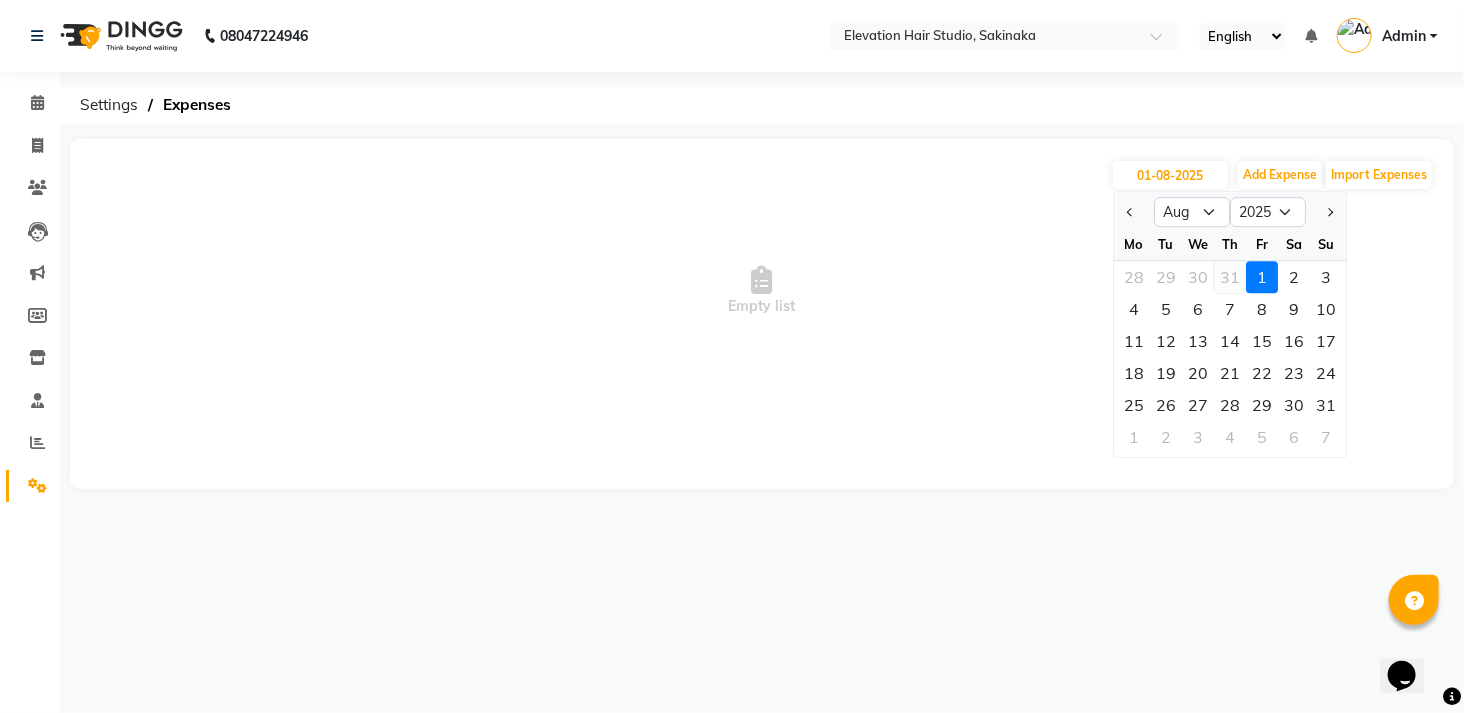 click on "31" 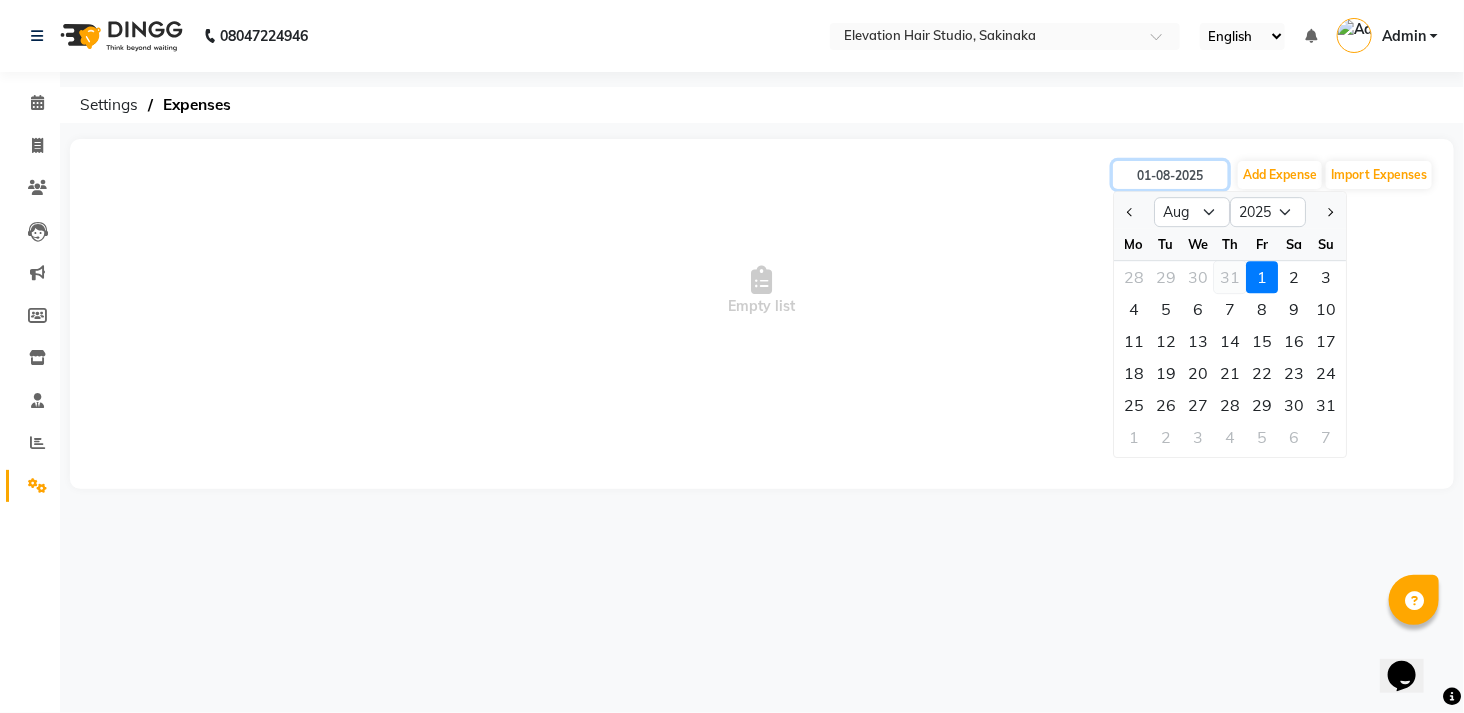 type on "31-07-2025" 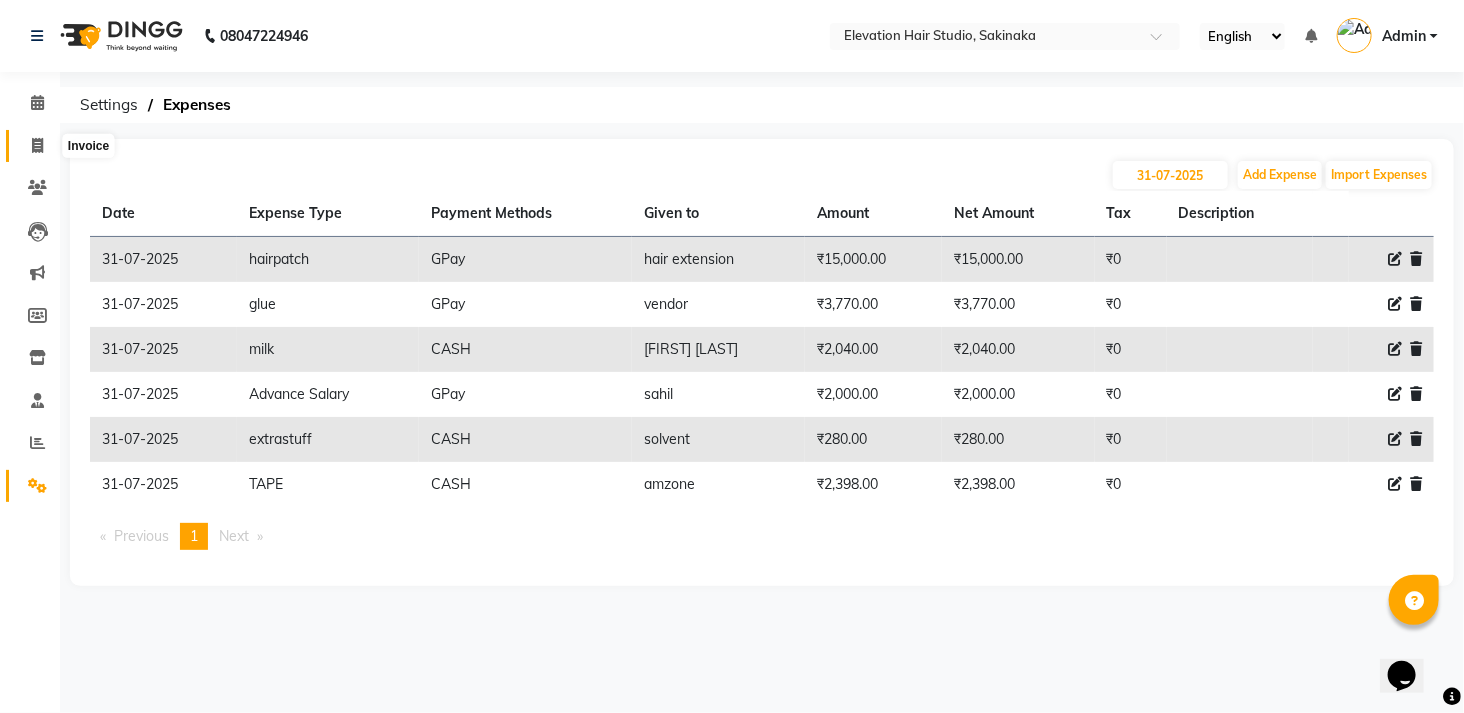 click 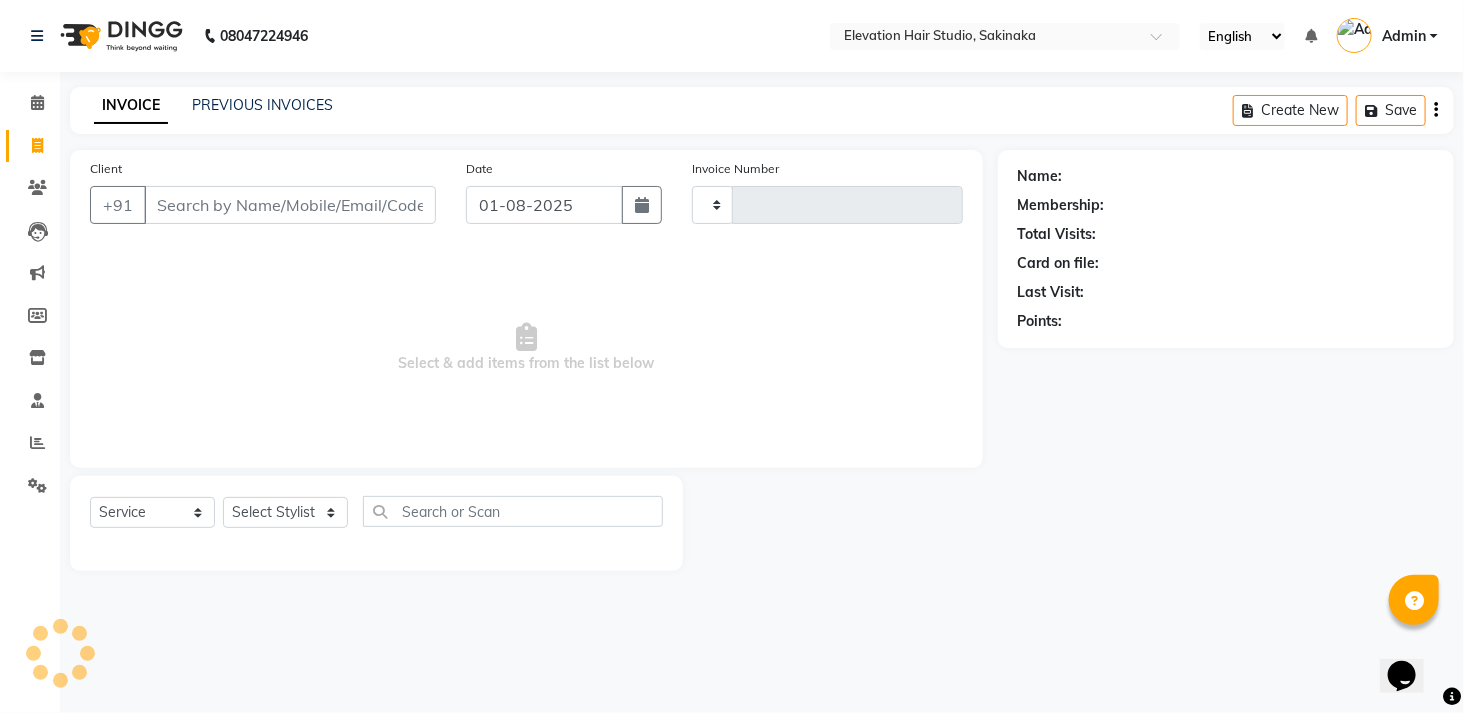 type on "1262" 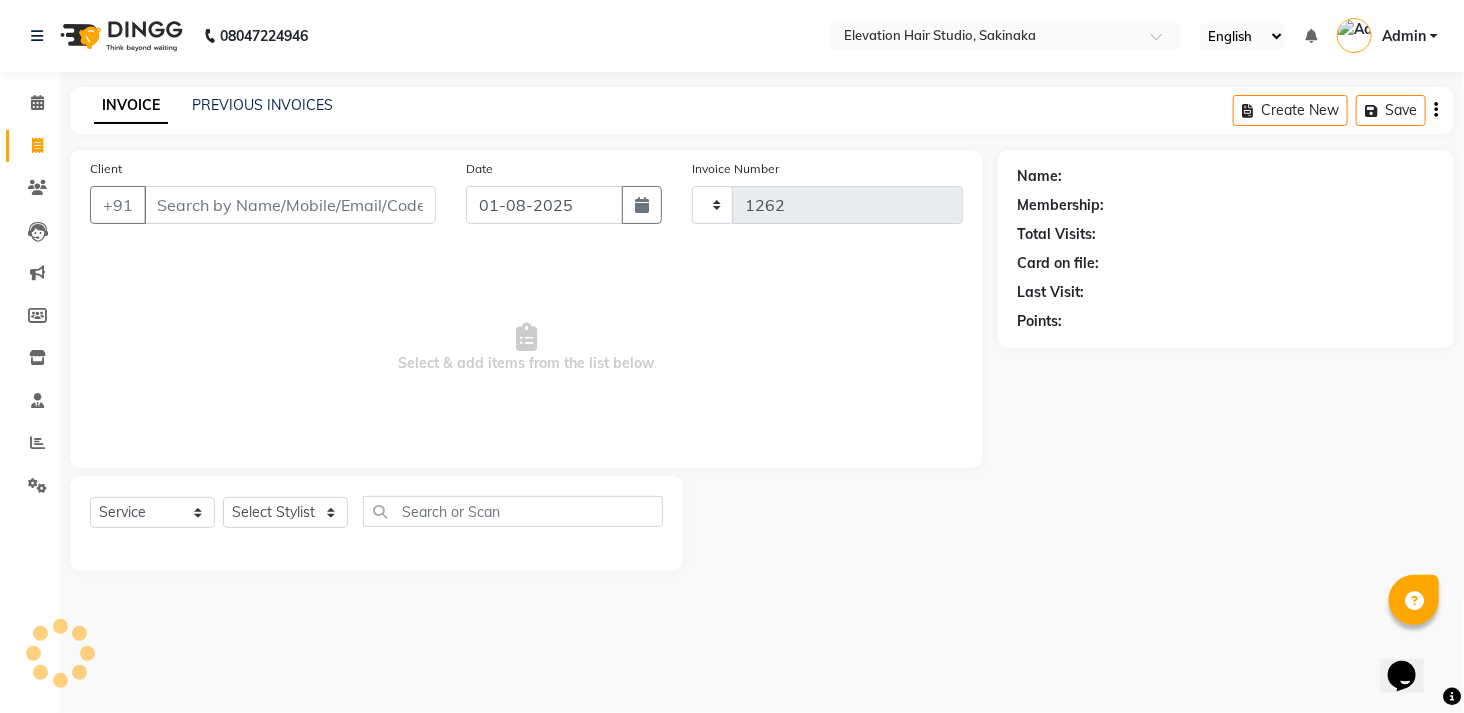 select on "4949" 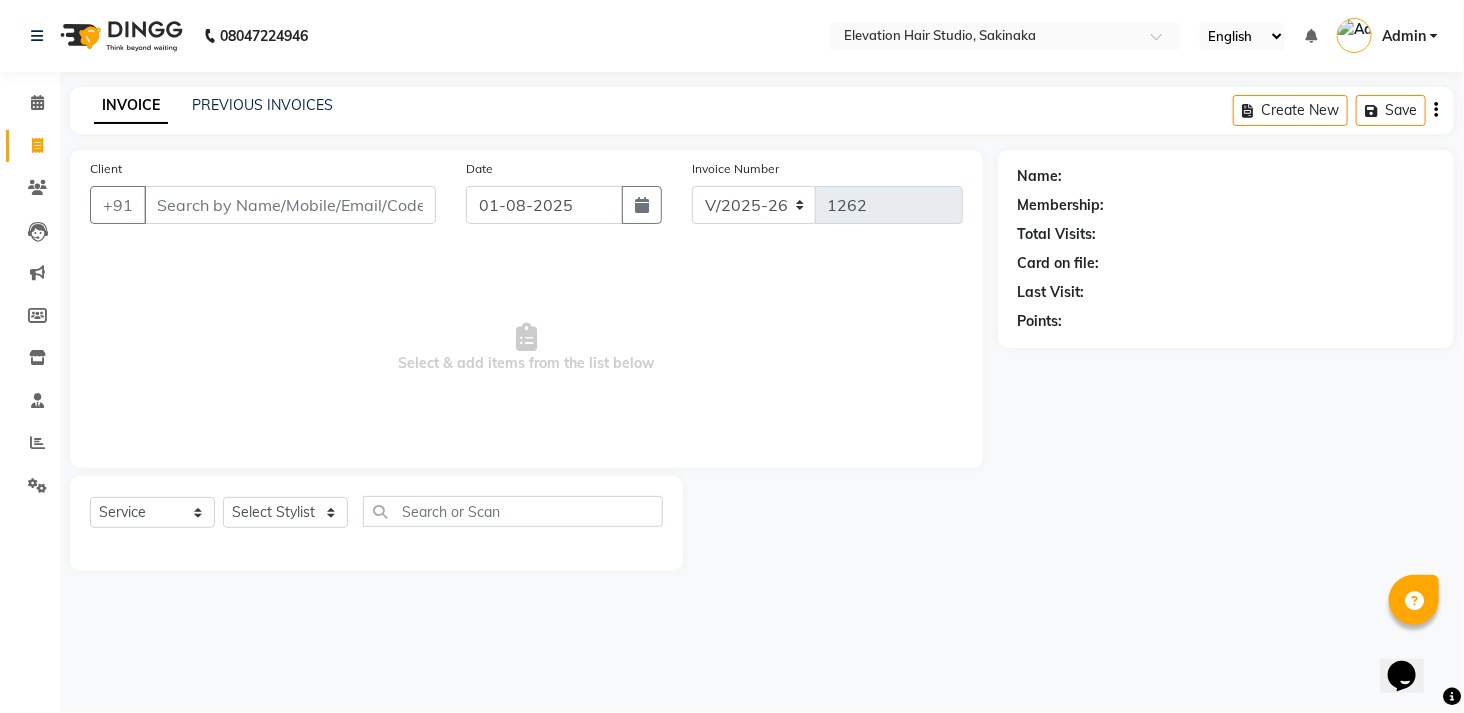 click on "Client" at bounding box center (290, 205) 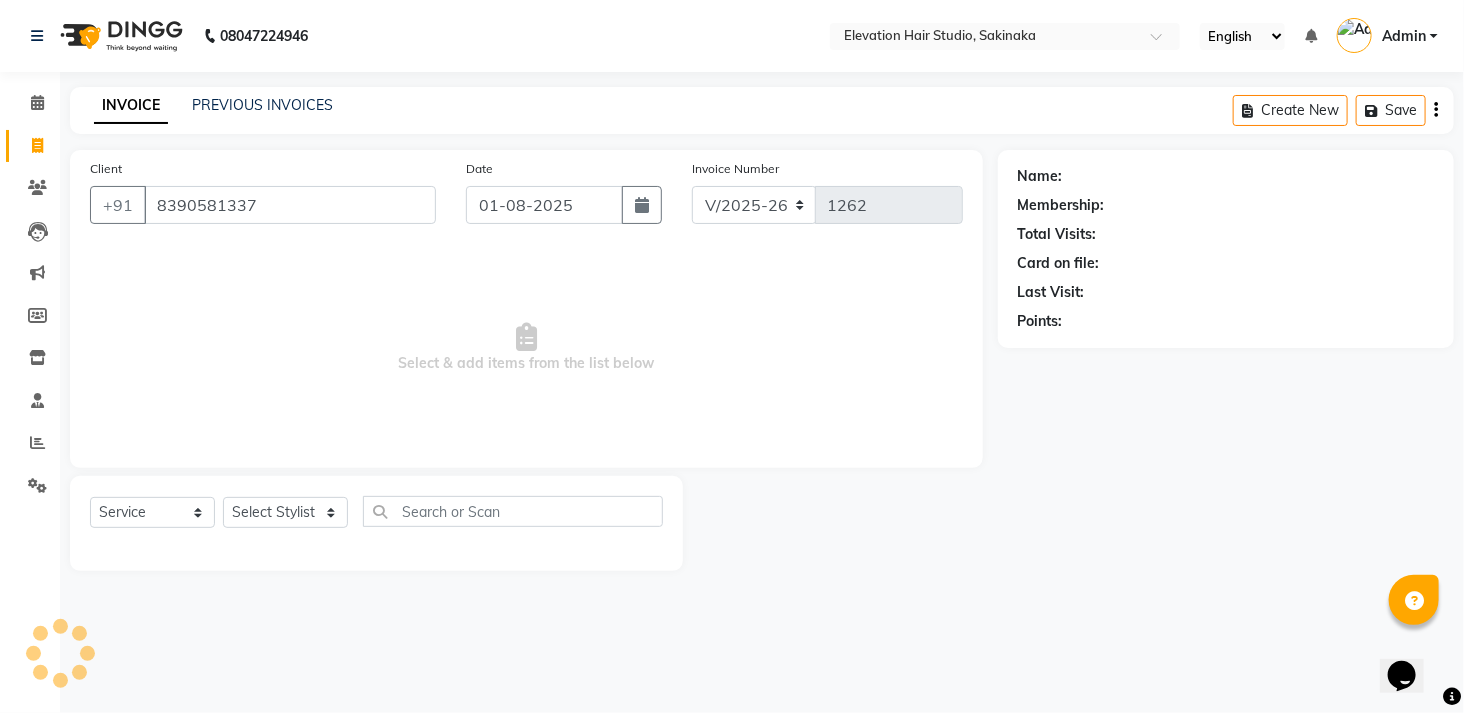 type on "8390581337" 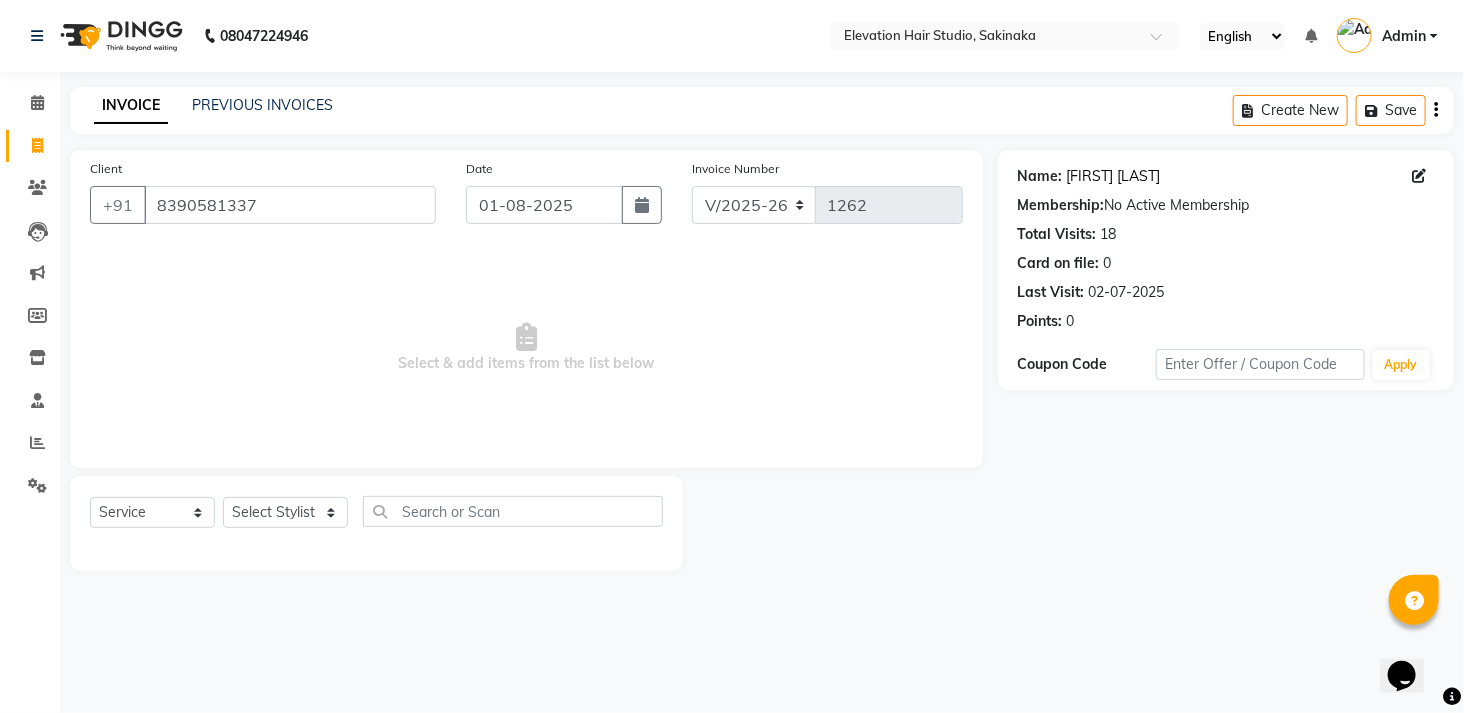 click on "[FIRST] [LAST]" 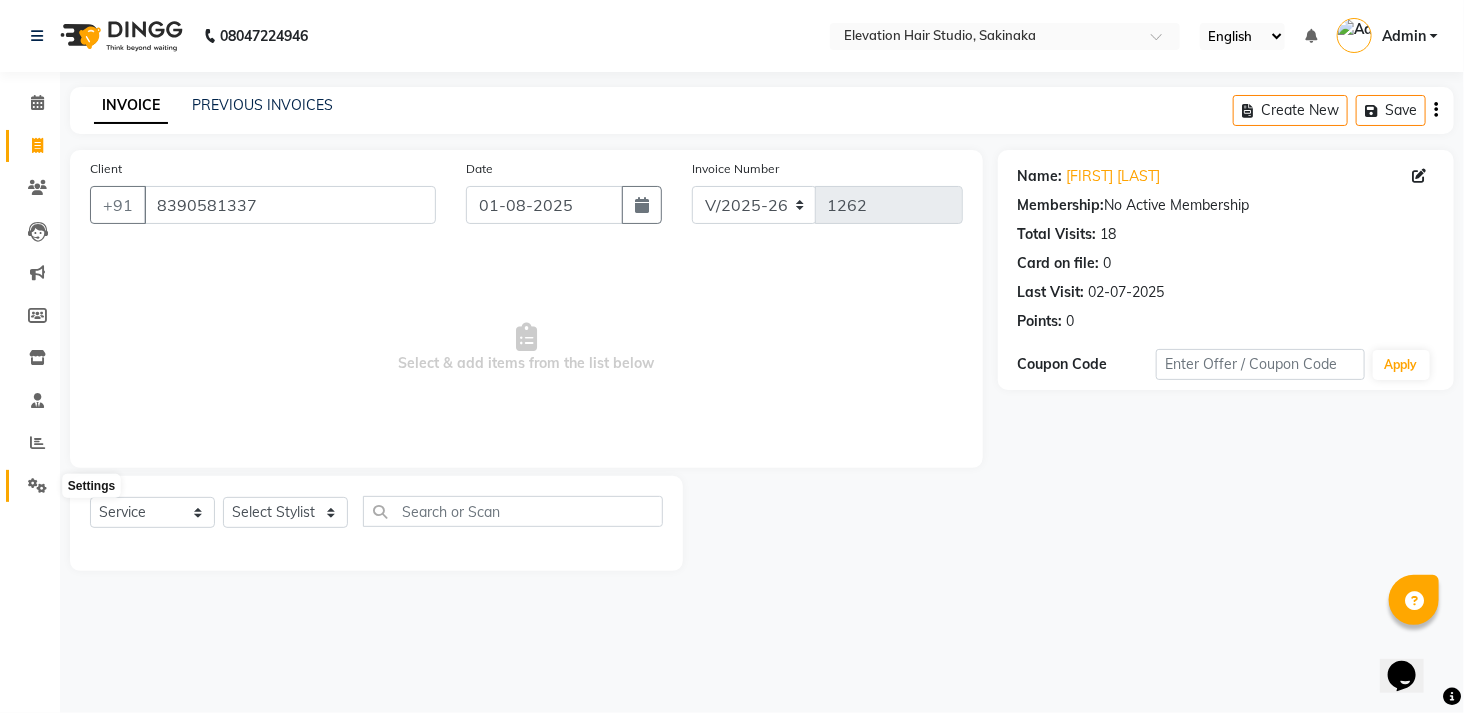click 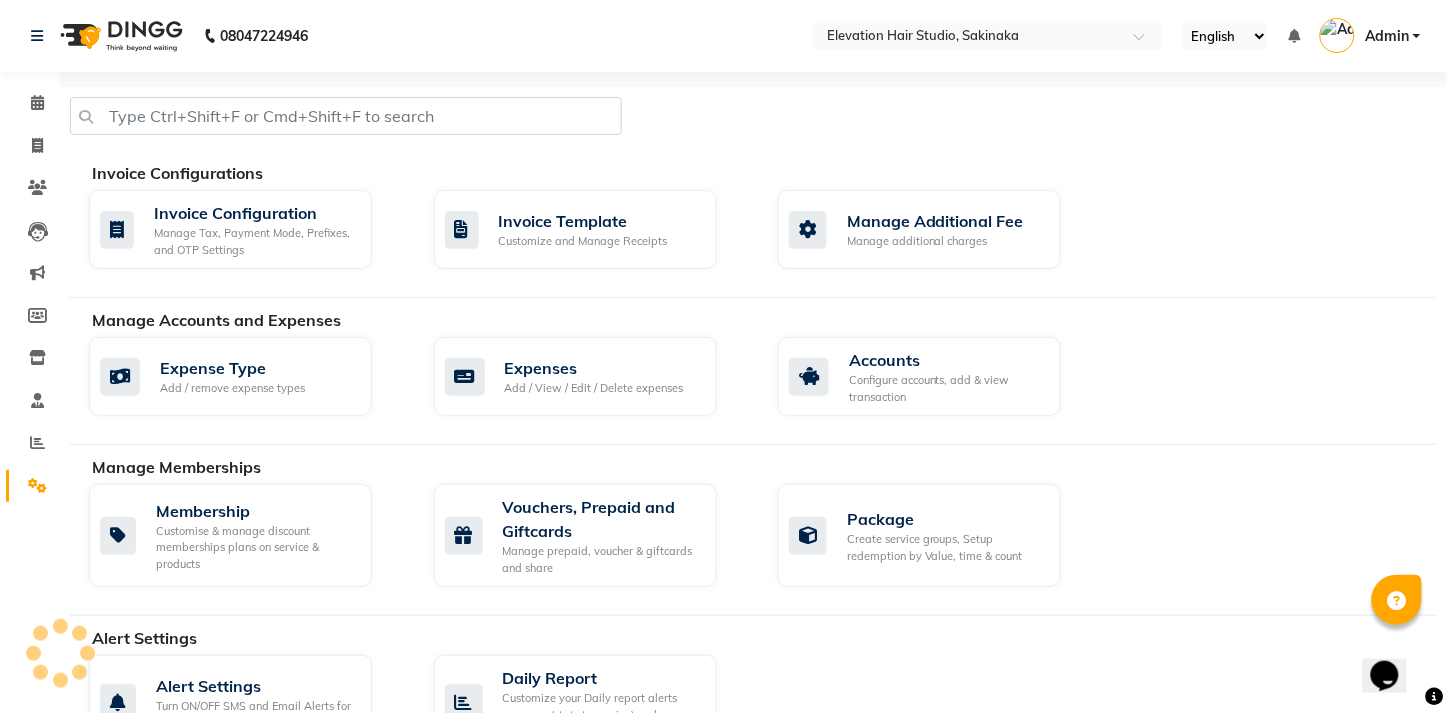 click 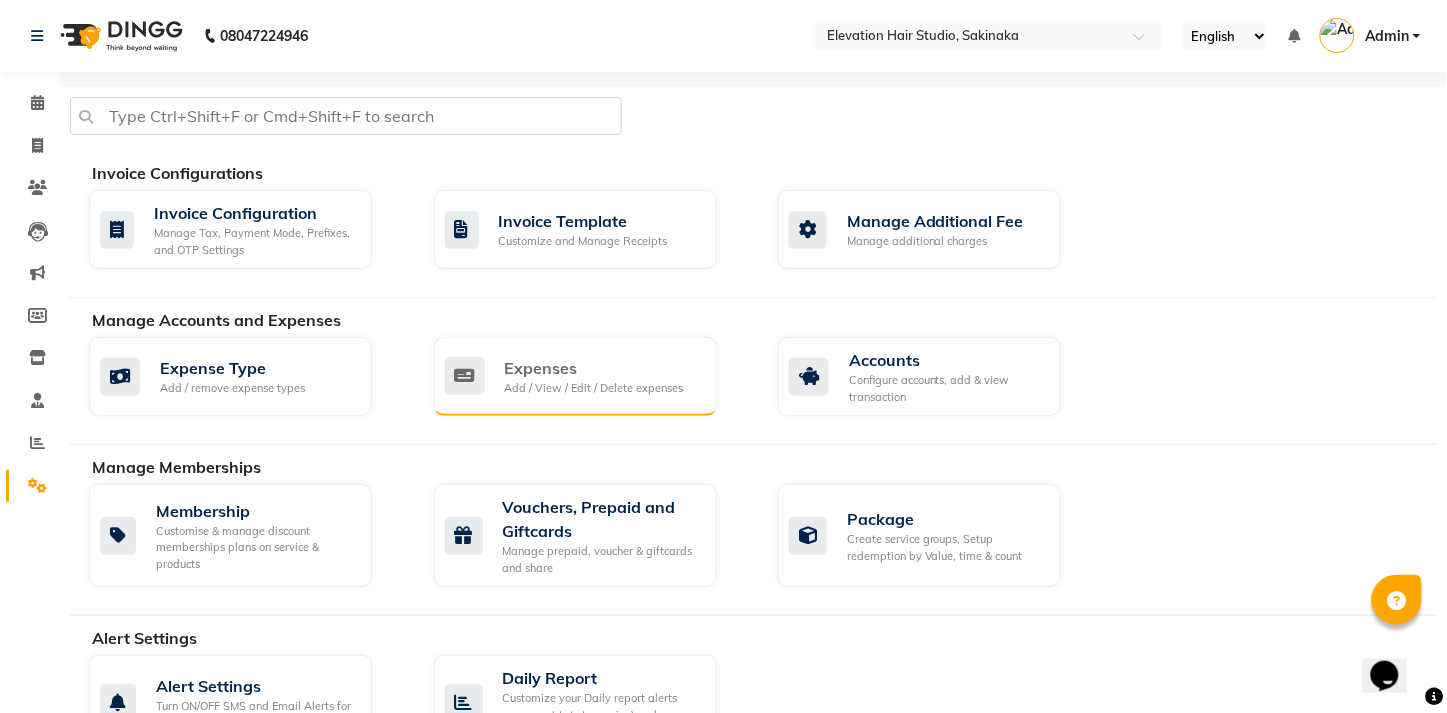 click on "Expenses" 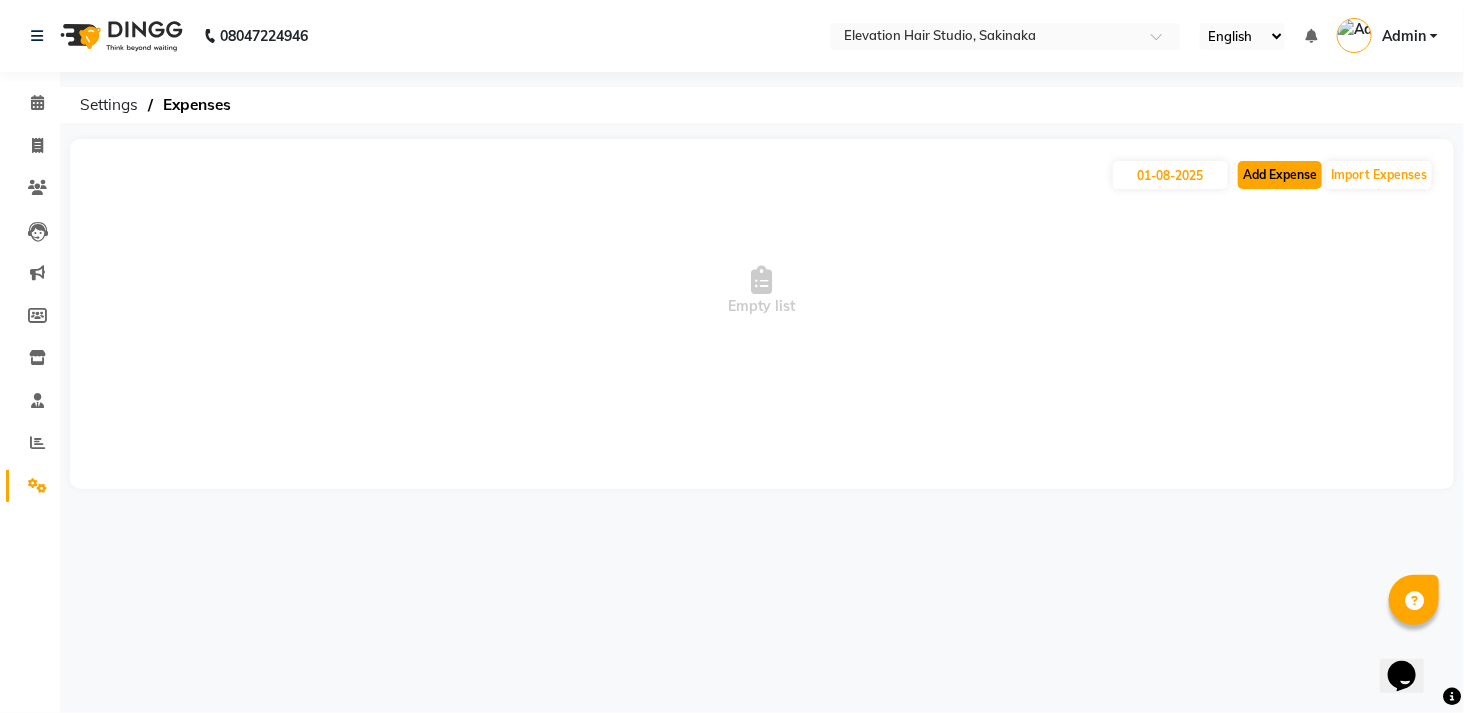 click on "Add Expense" 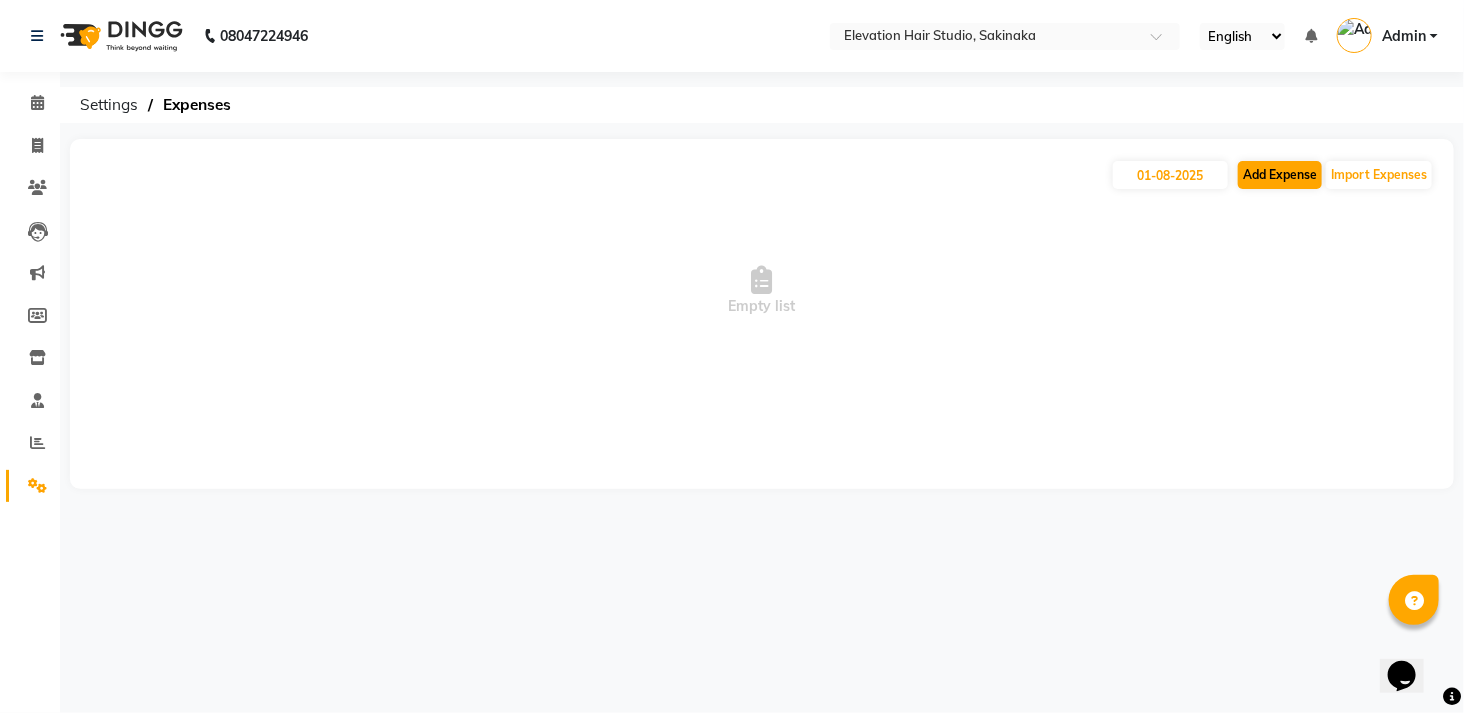 select on "1" 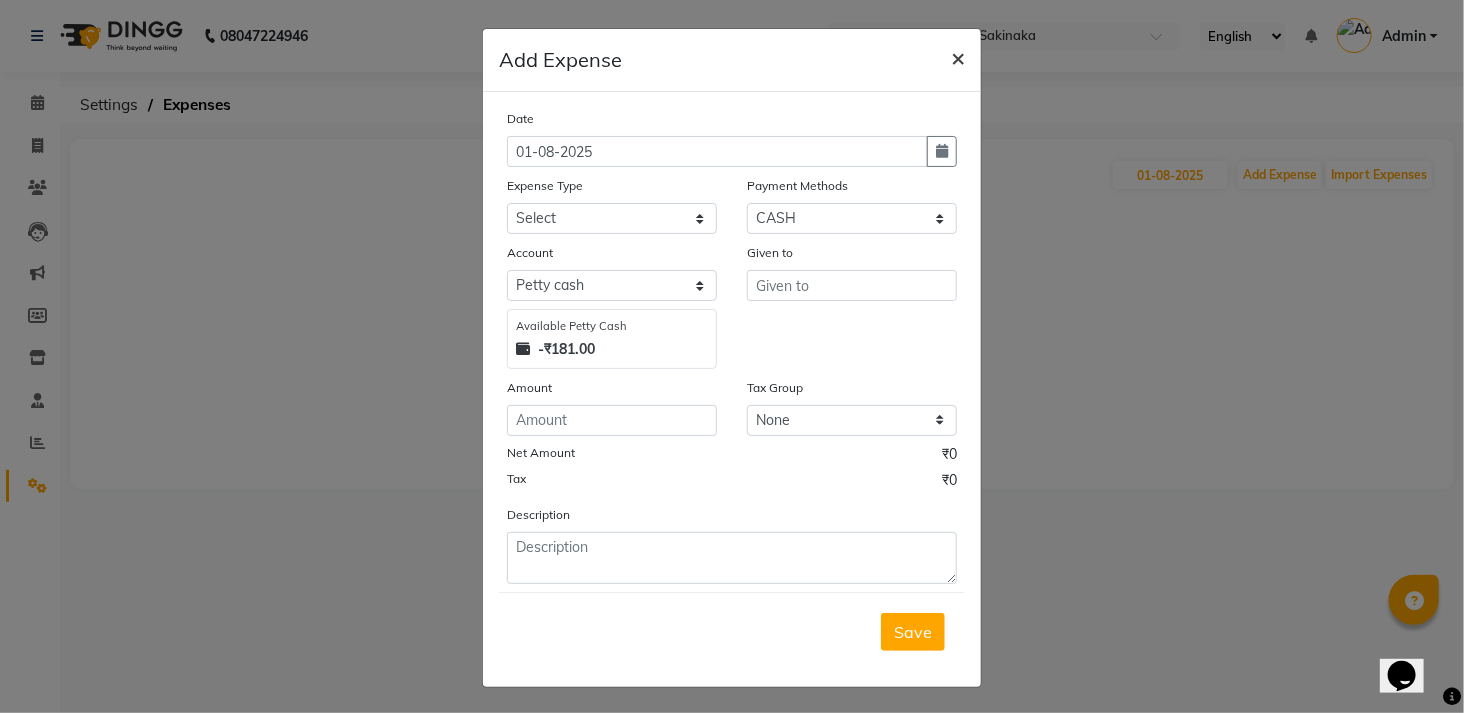 click on "×" 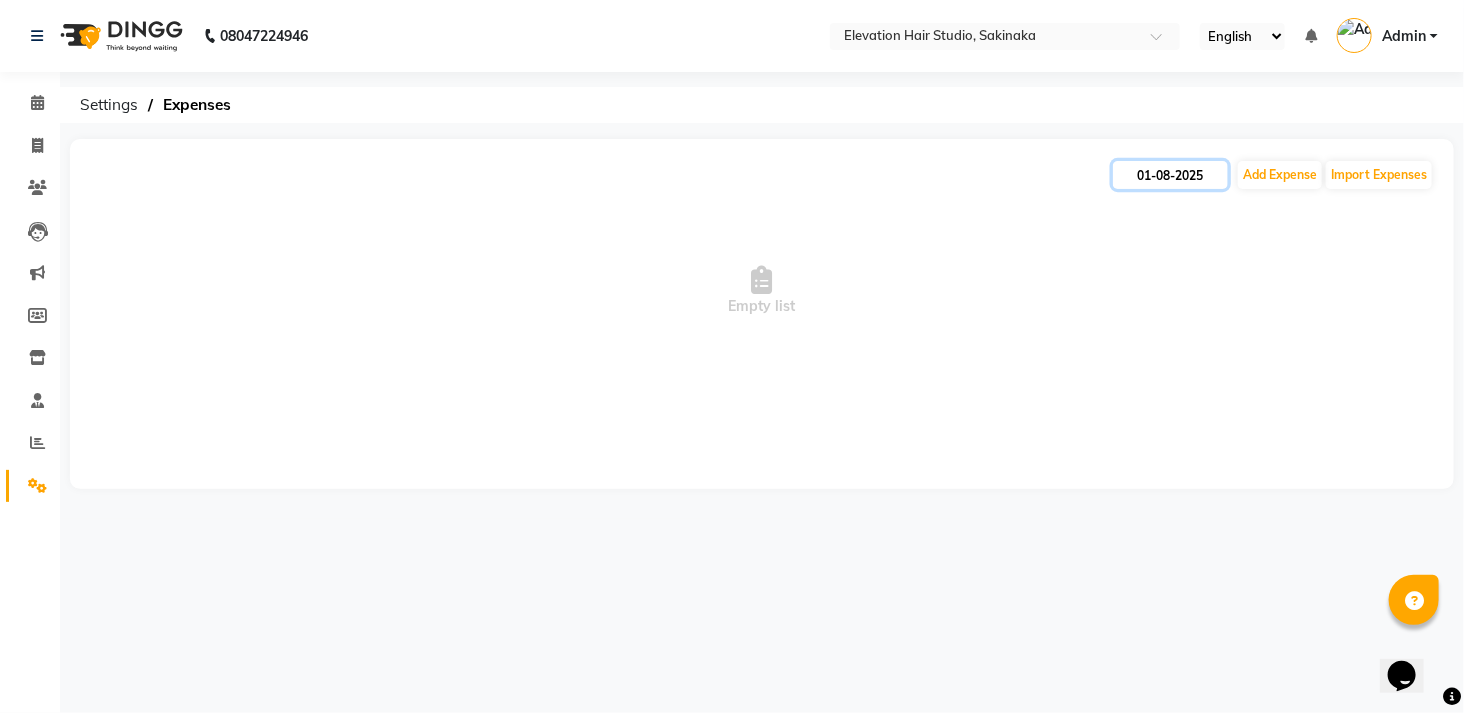 click on "01-08-2025" 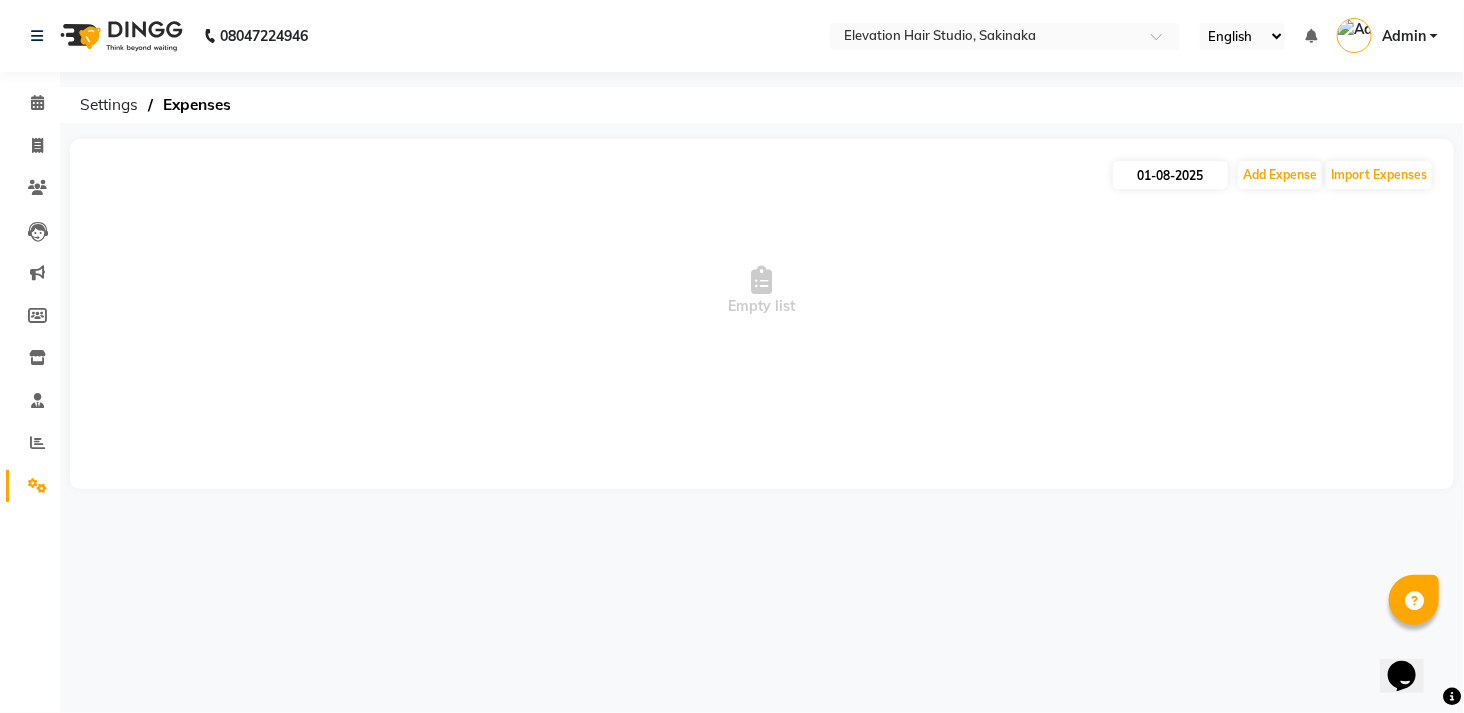select on "8" 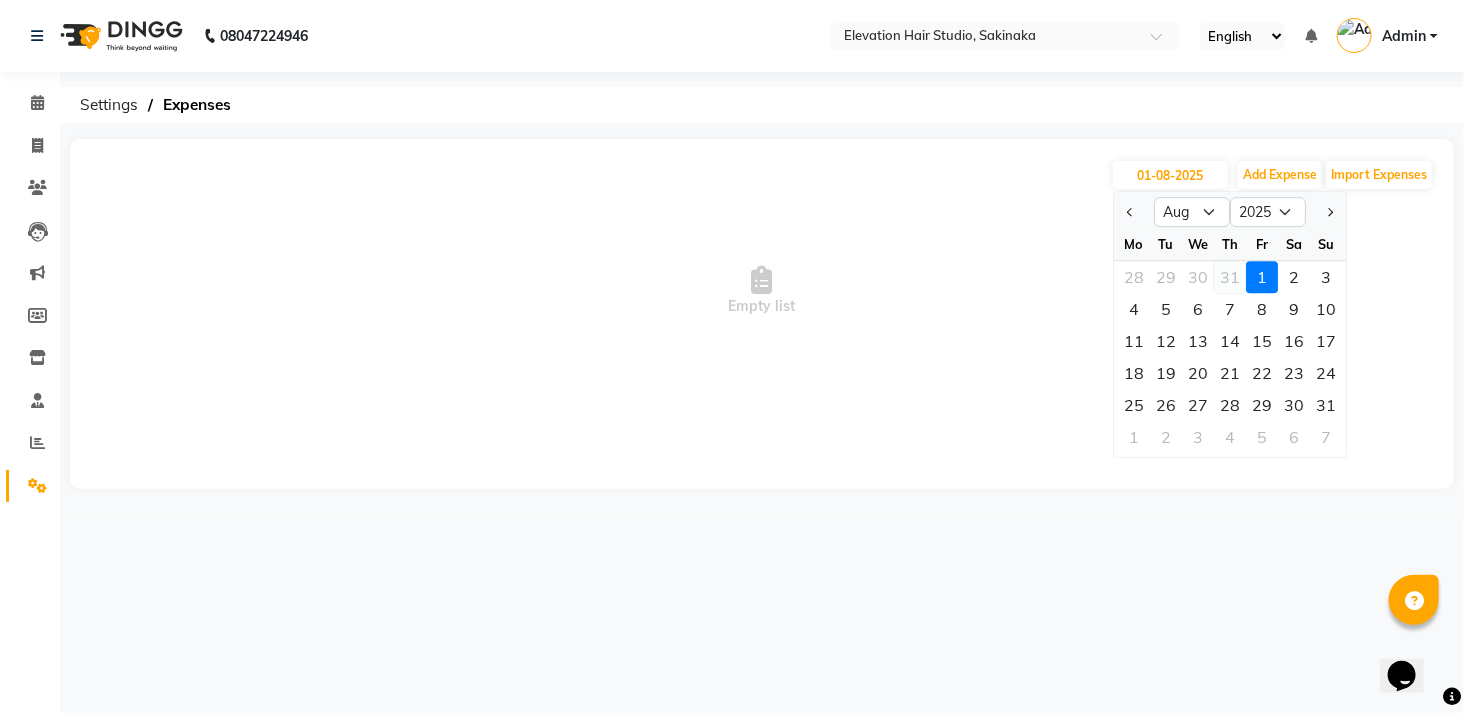 click on "31" 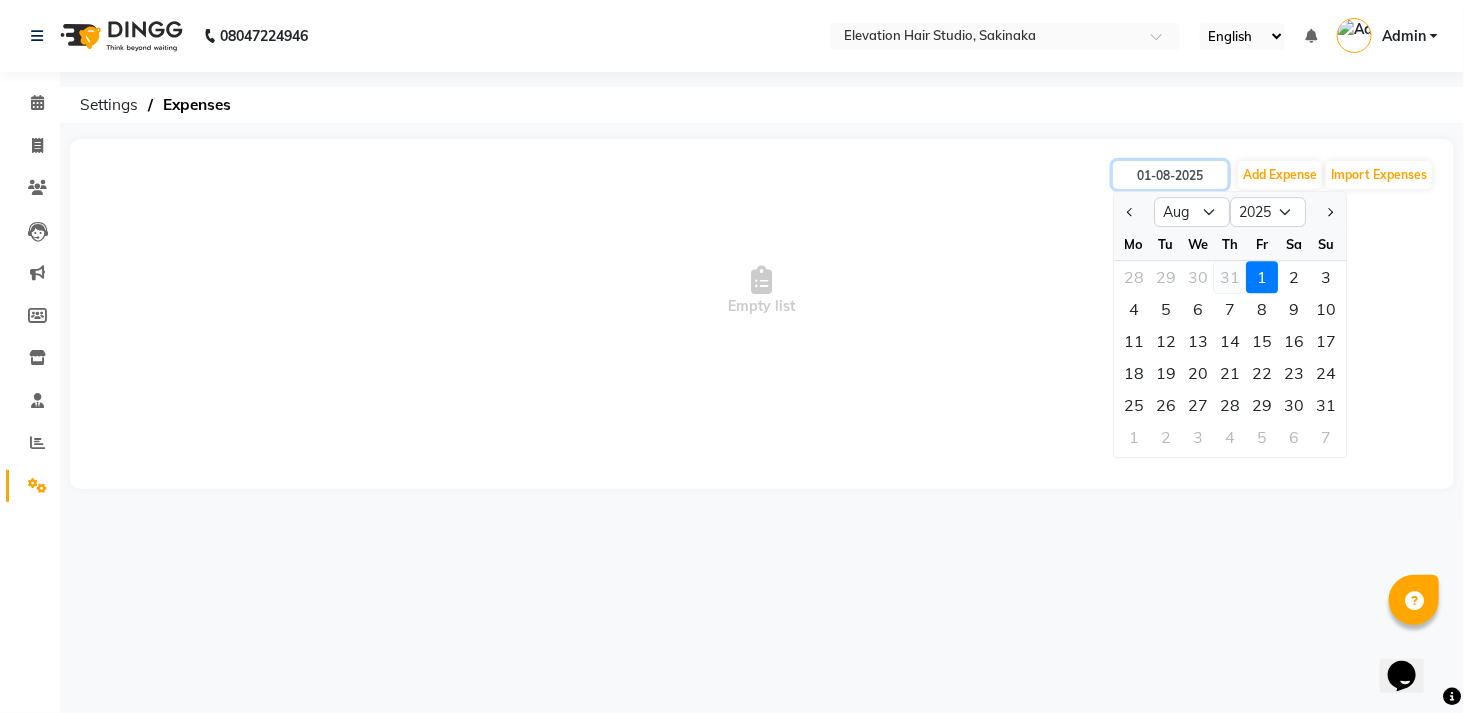type on "31-07-2025" 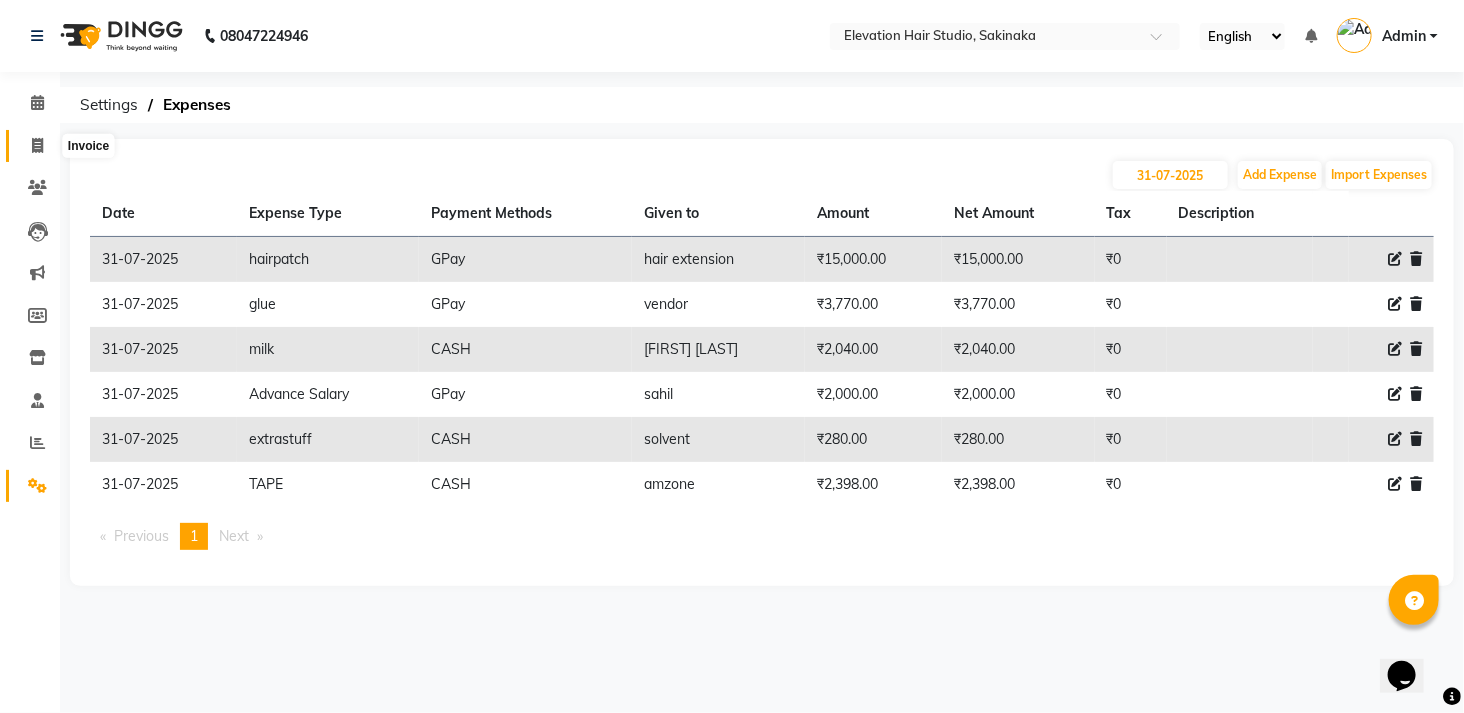click 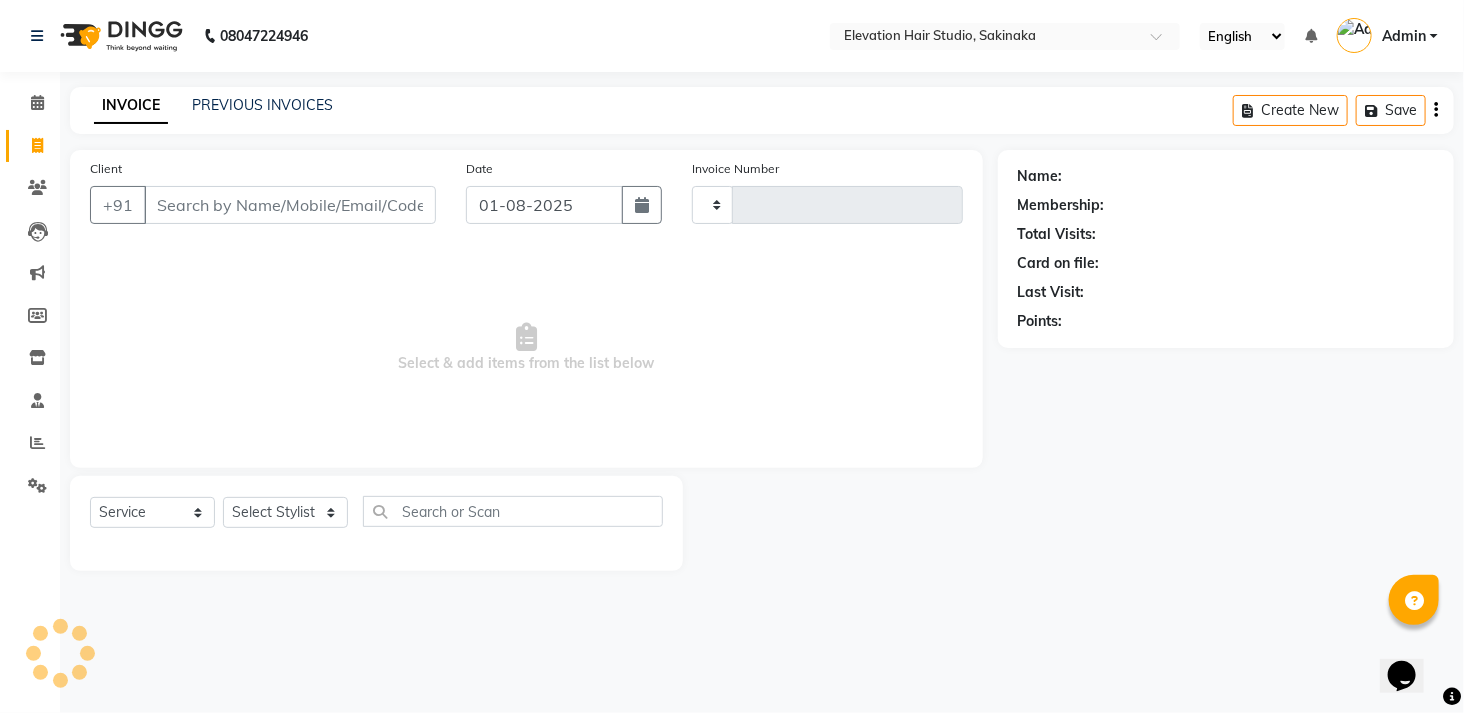 type on "1262" 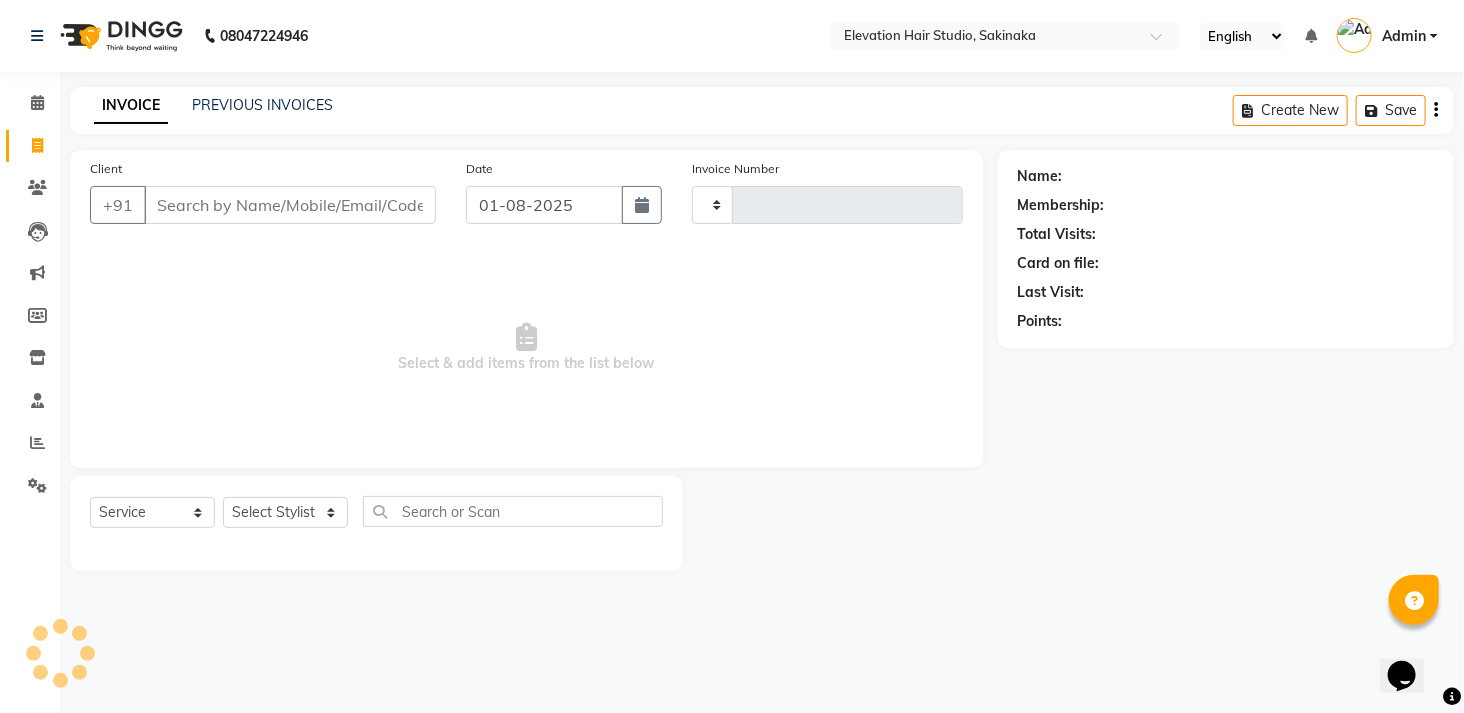 select on "4949" 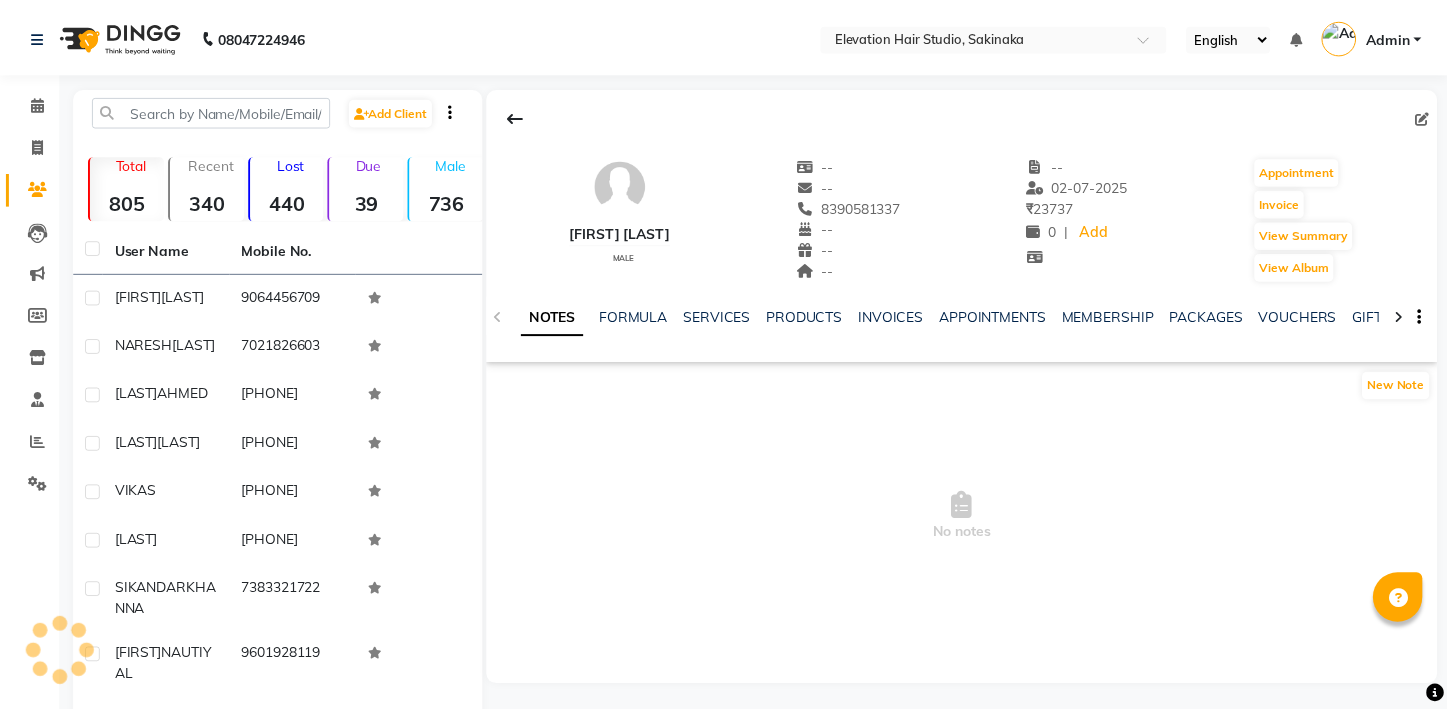 scroll, scrollTop: 0, scrollLeft: 0, axis: both 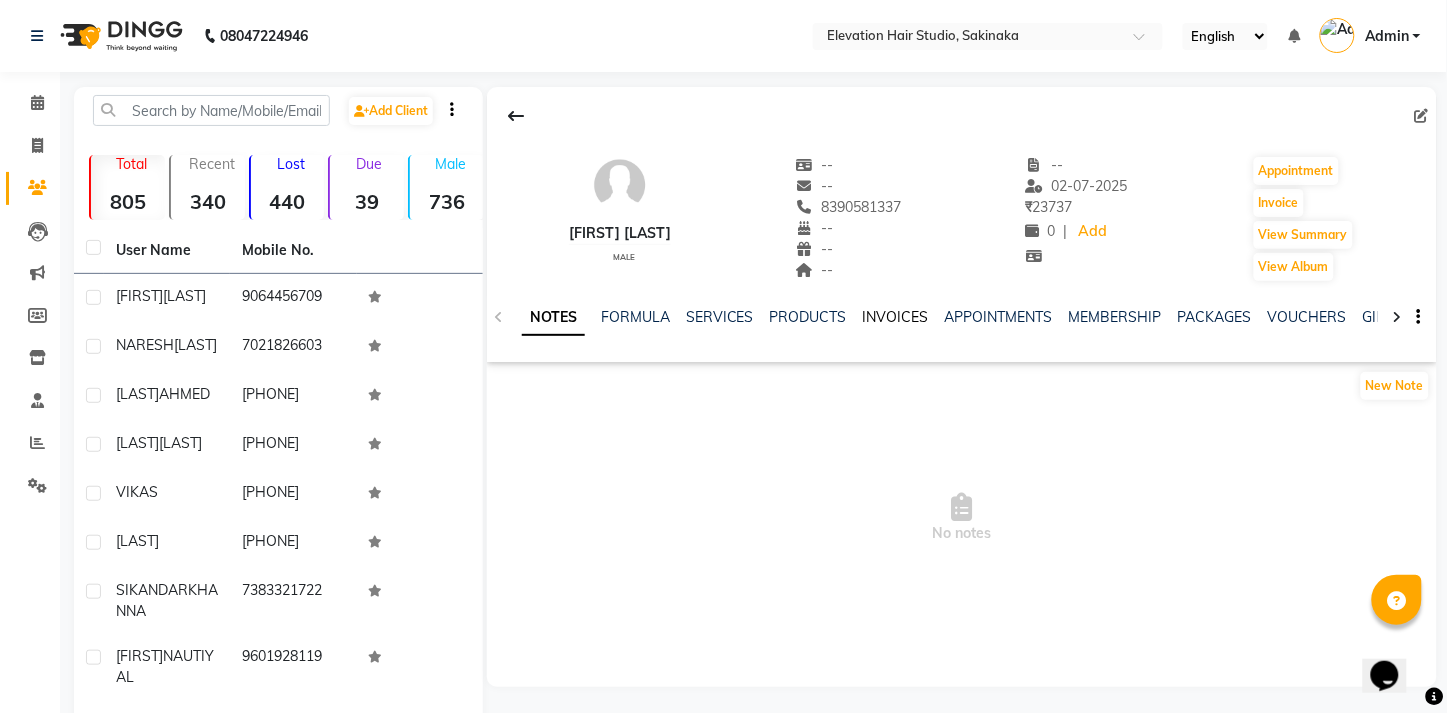 click on "INVOICES" 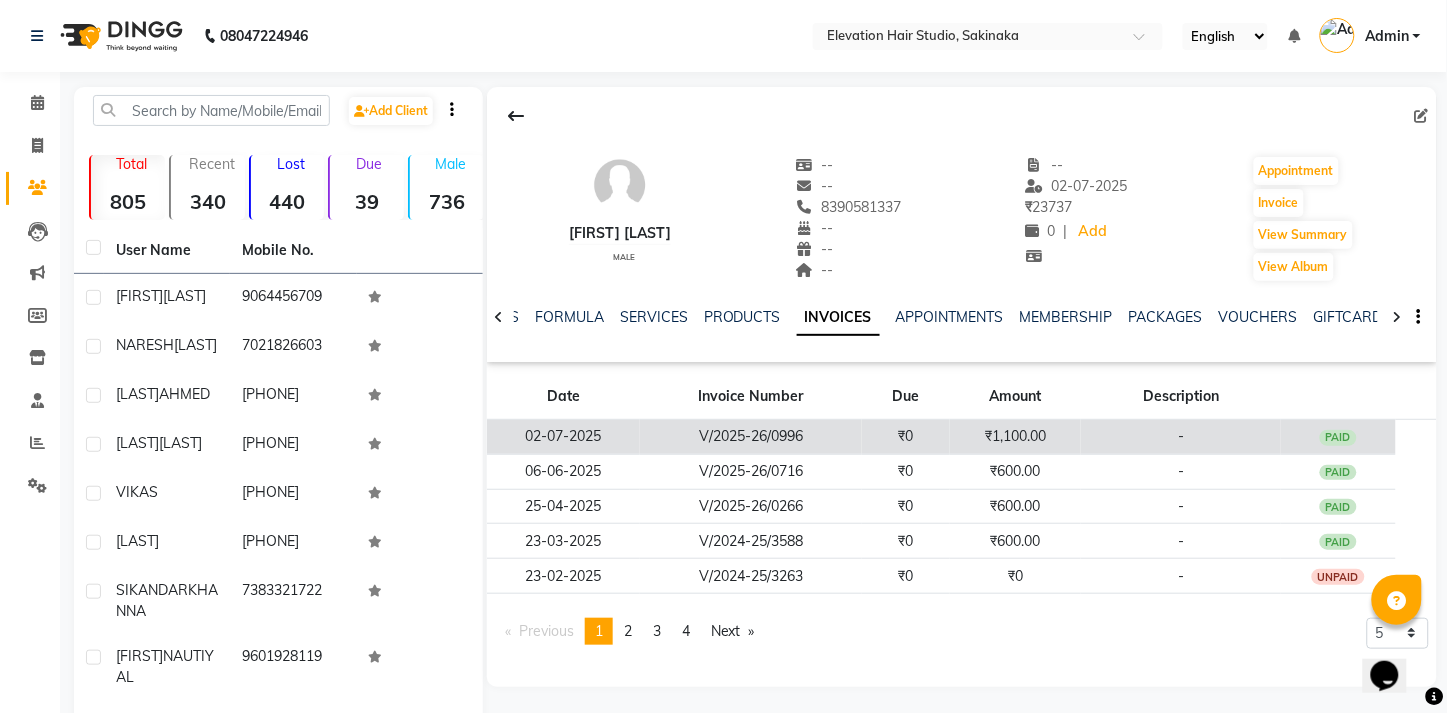 scroll, scrollTop: 86, scrollLeft: 0, axis: vertical 